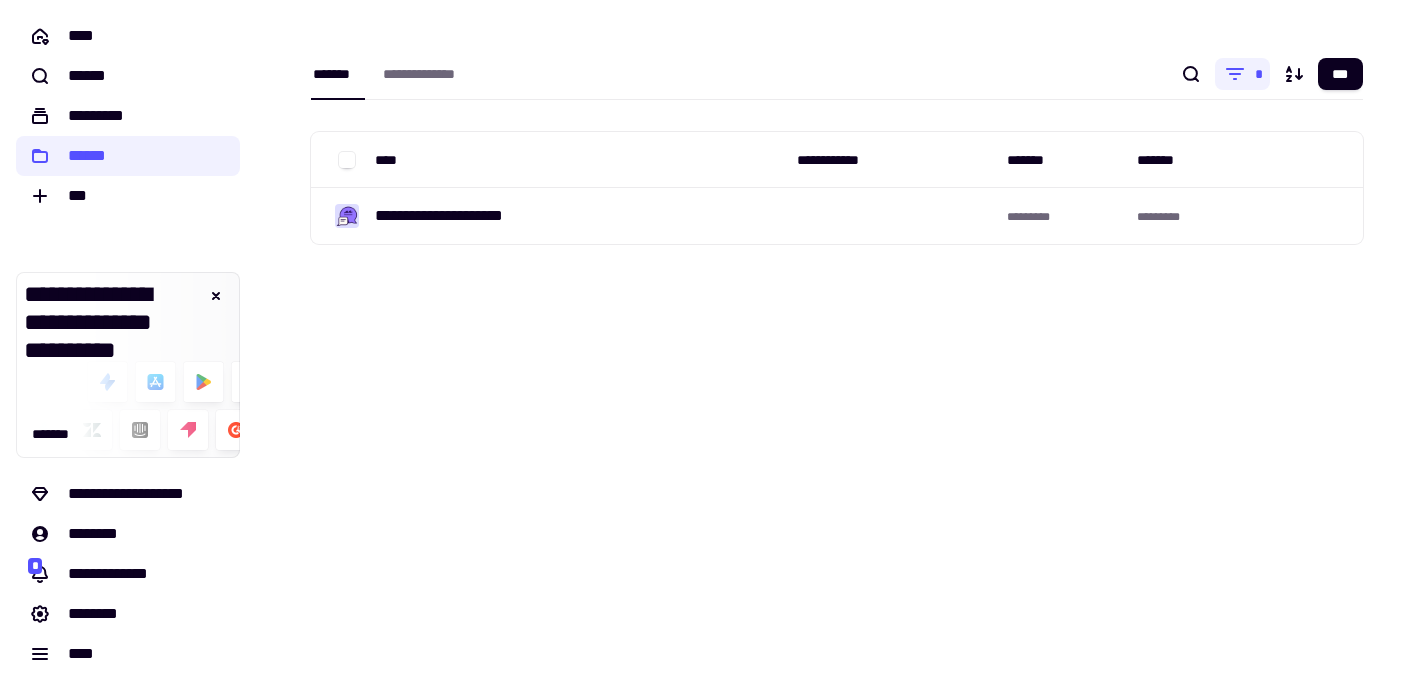 scroll, scrollTop: 0, scrollLeft: 0, axis: both 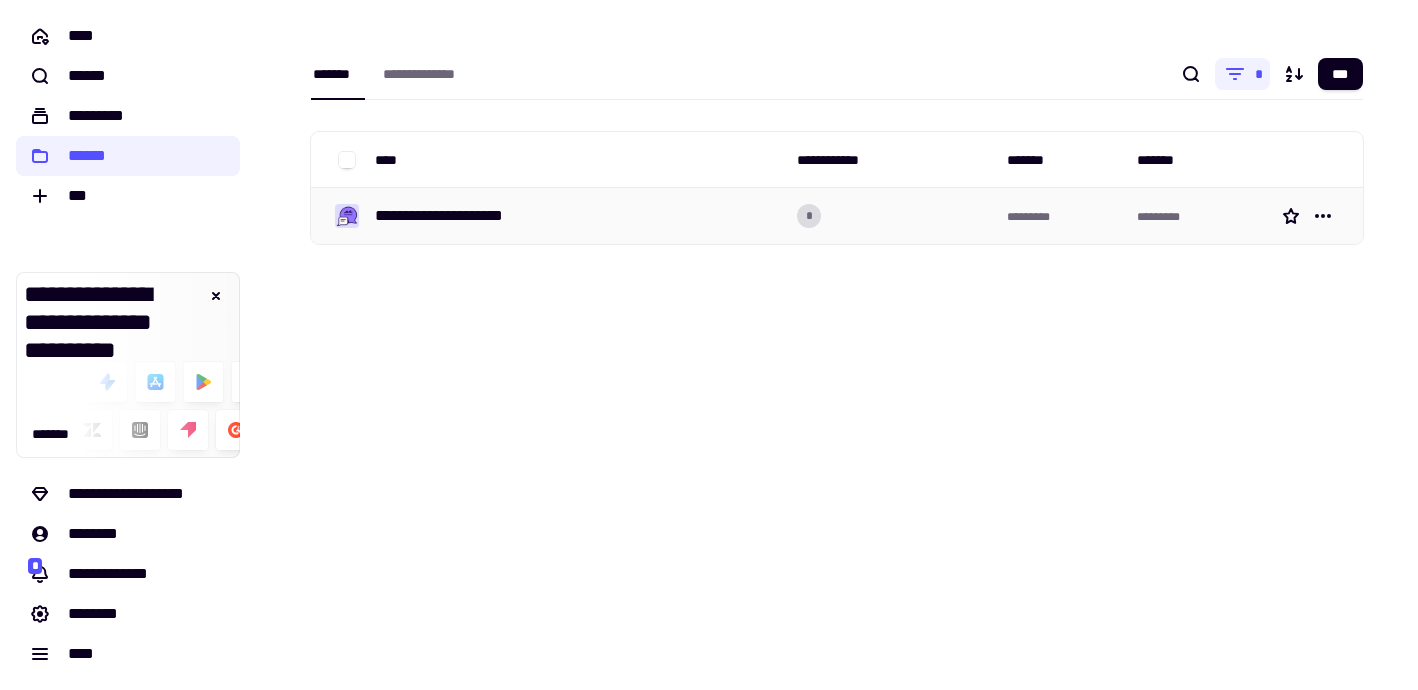 click on "**********" at bounding box center (460, 216) 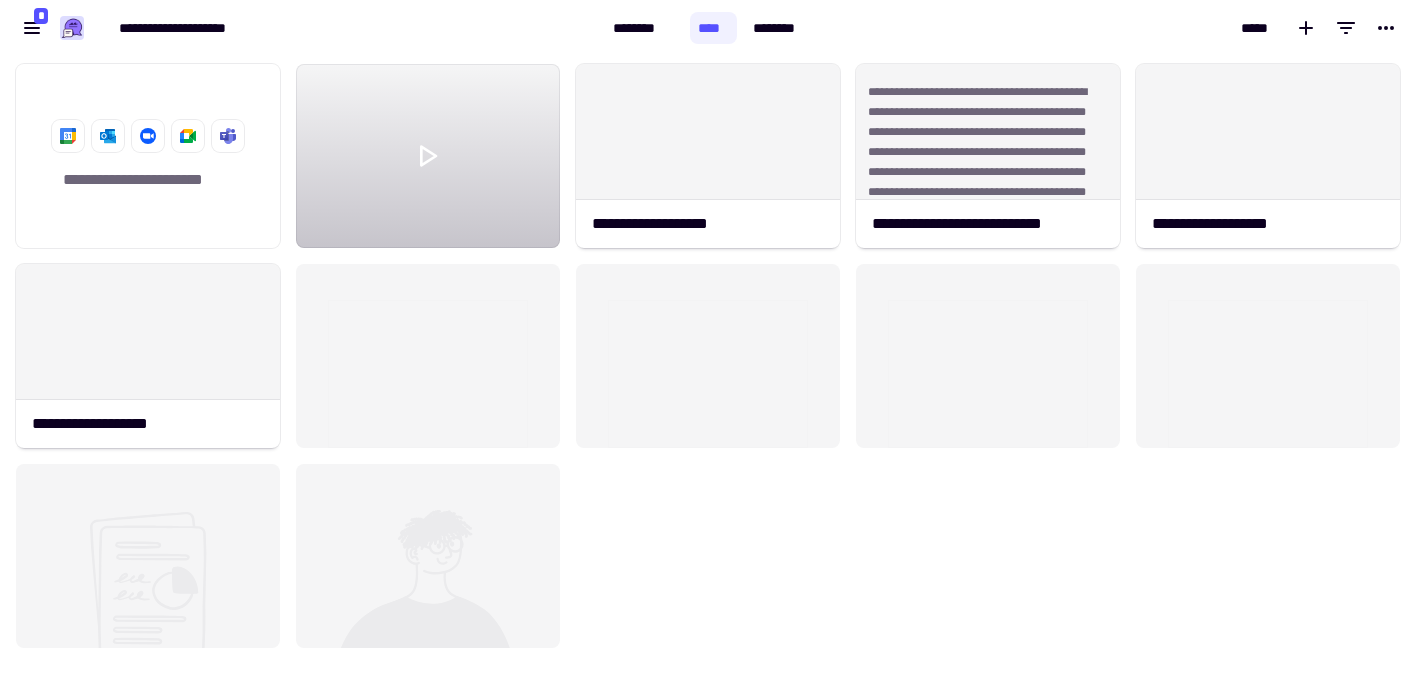 scroll, scrollTop: 1, scrollLeft: 1, axis: both 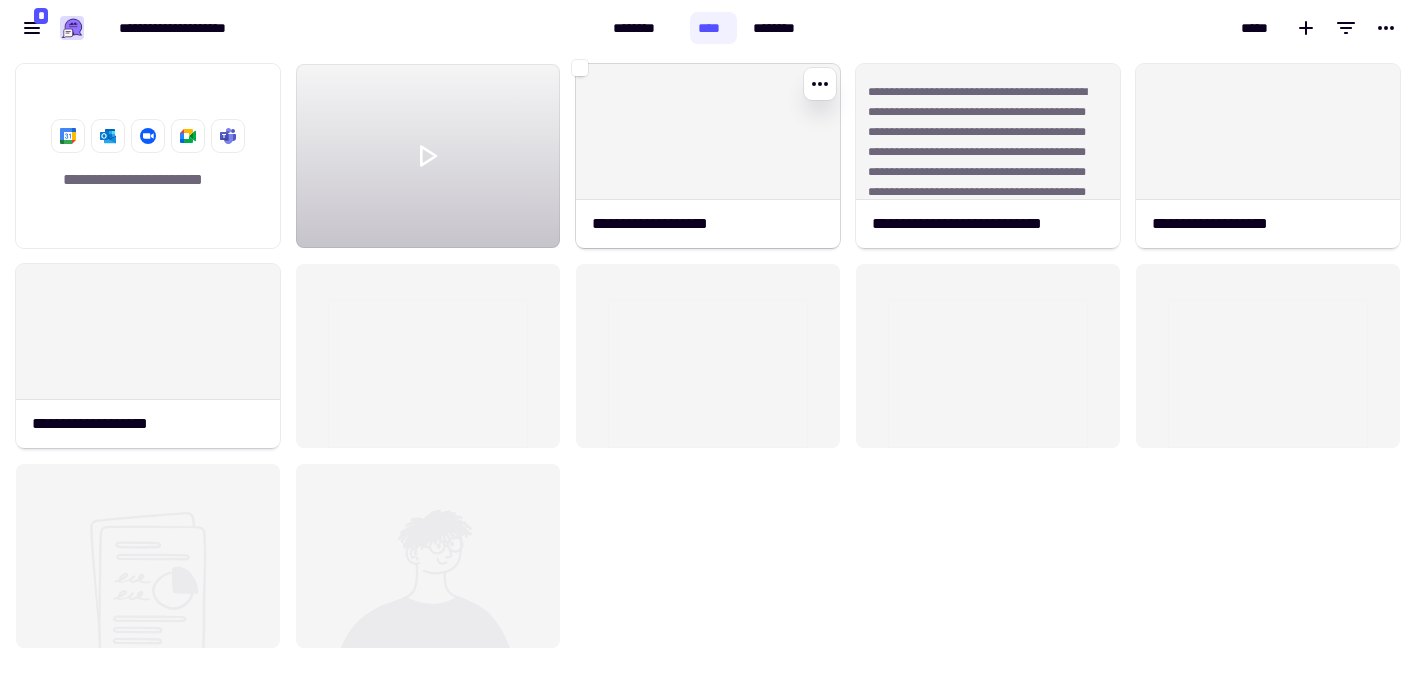 click on "**********" 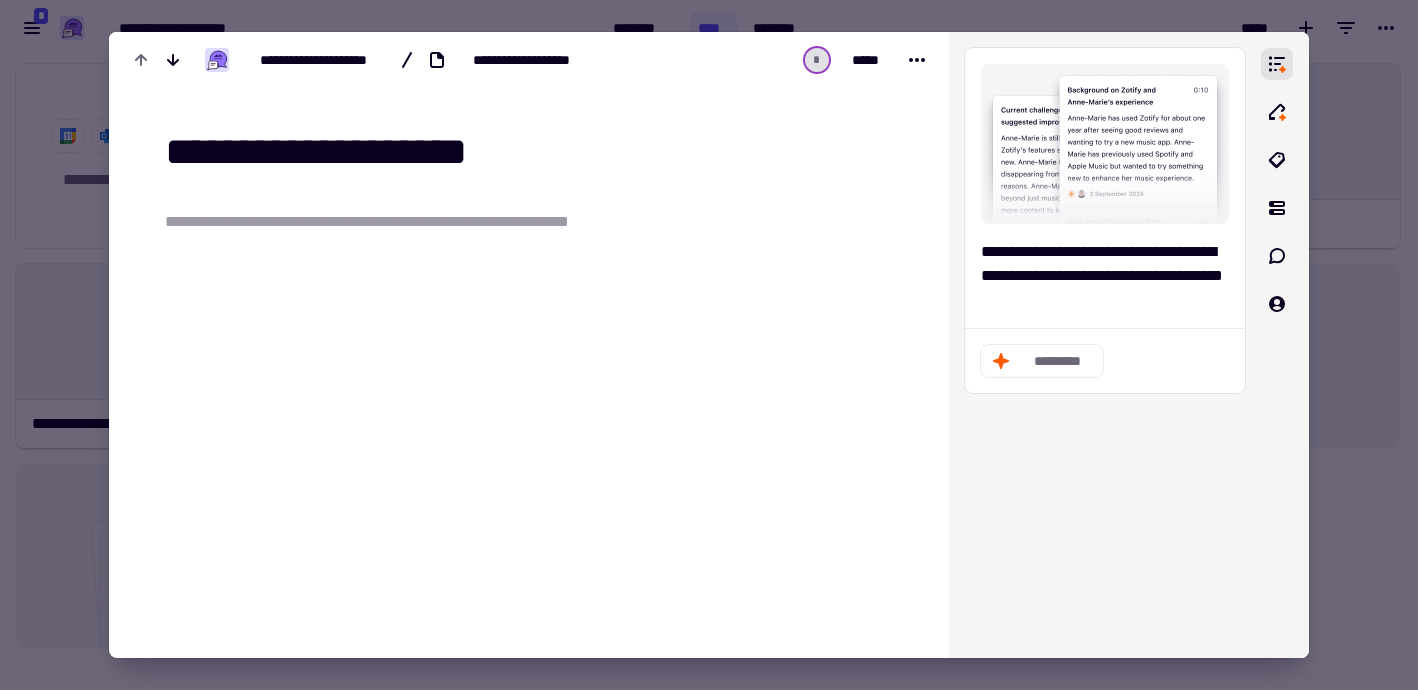 click at bounding box center [709, 345] 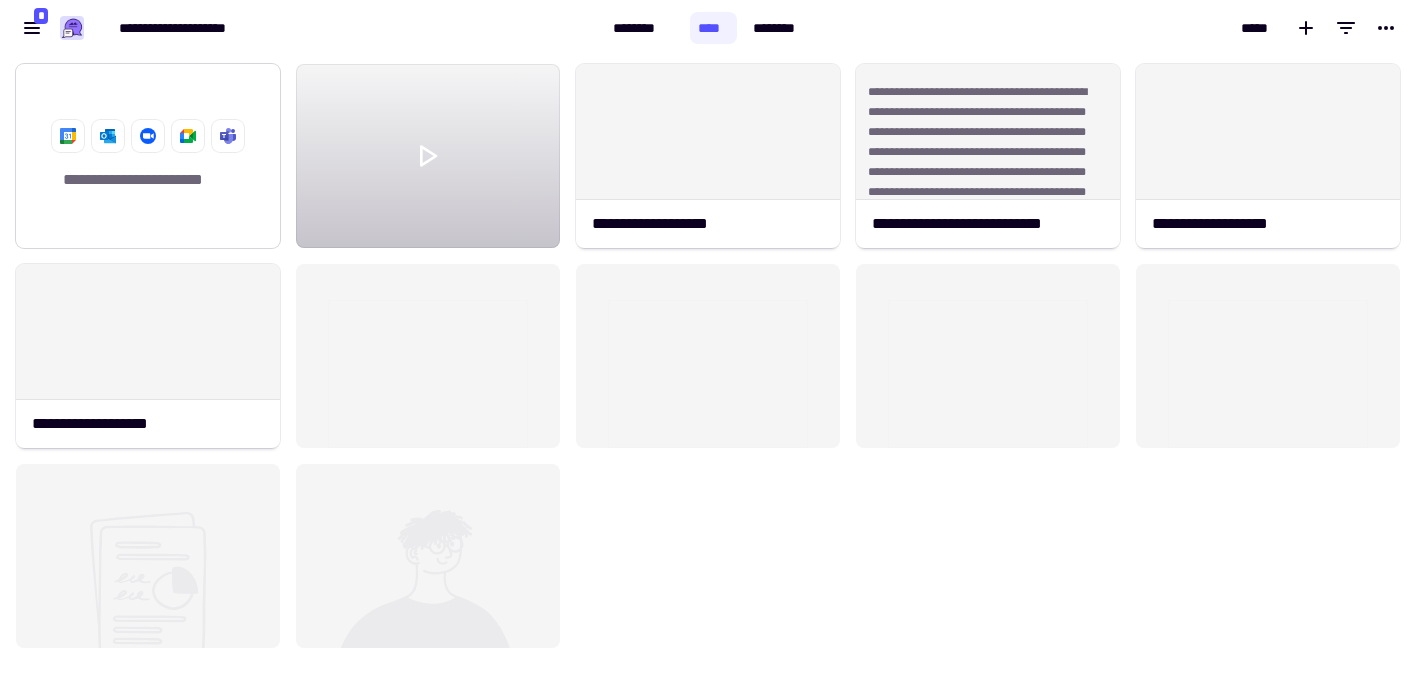 click on "**********" 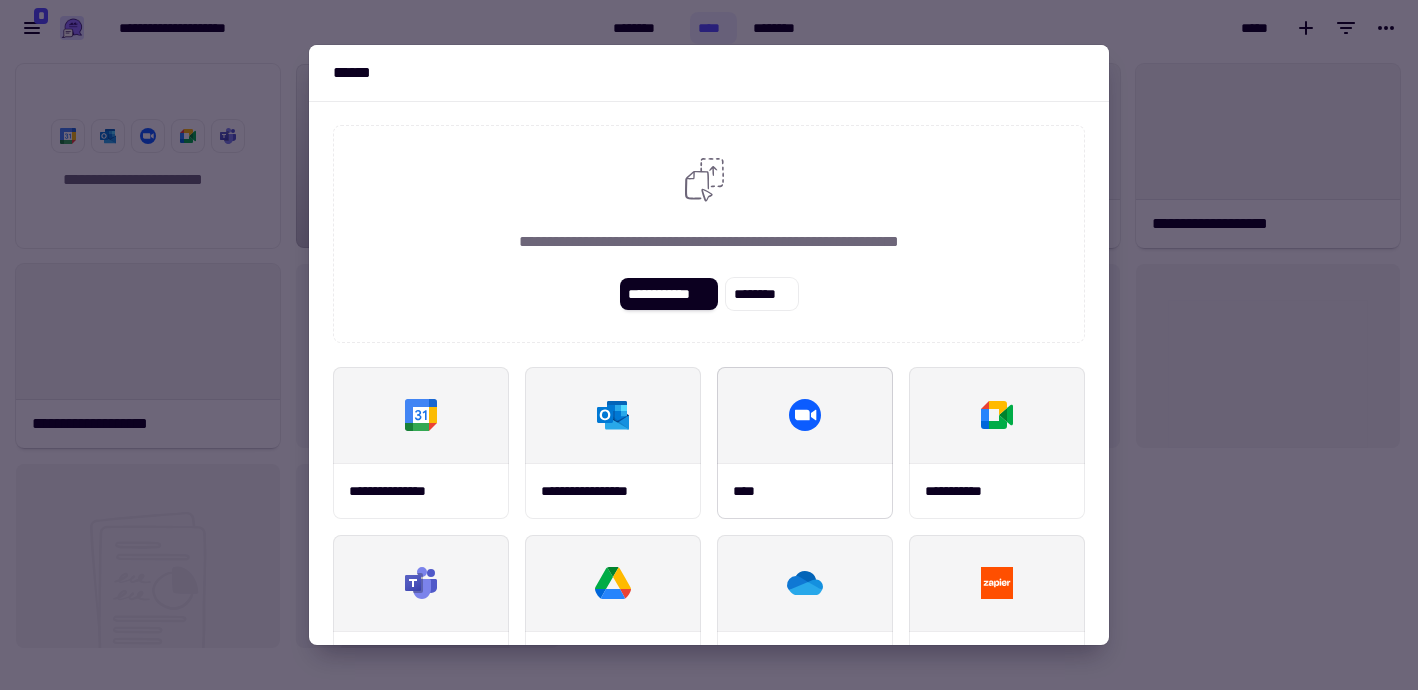 scroll, scrollTop: 44, scrollLeft: 0, axis: vertical 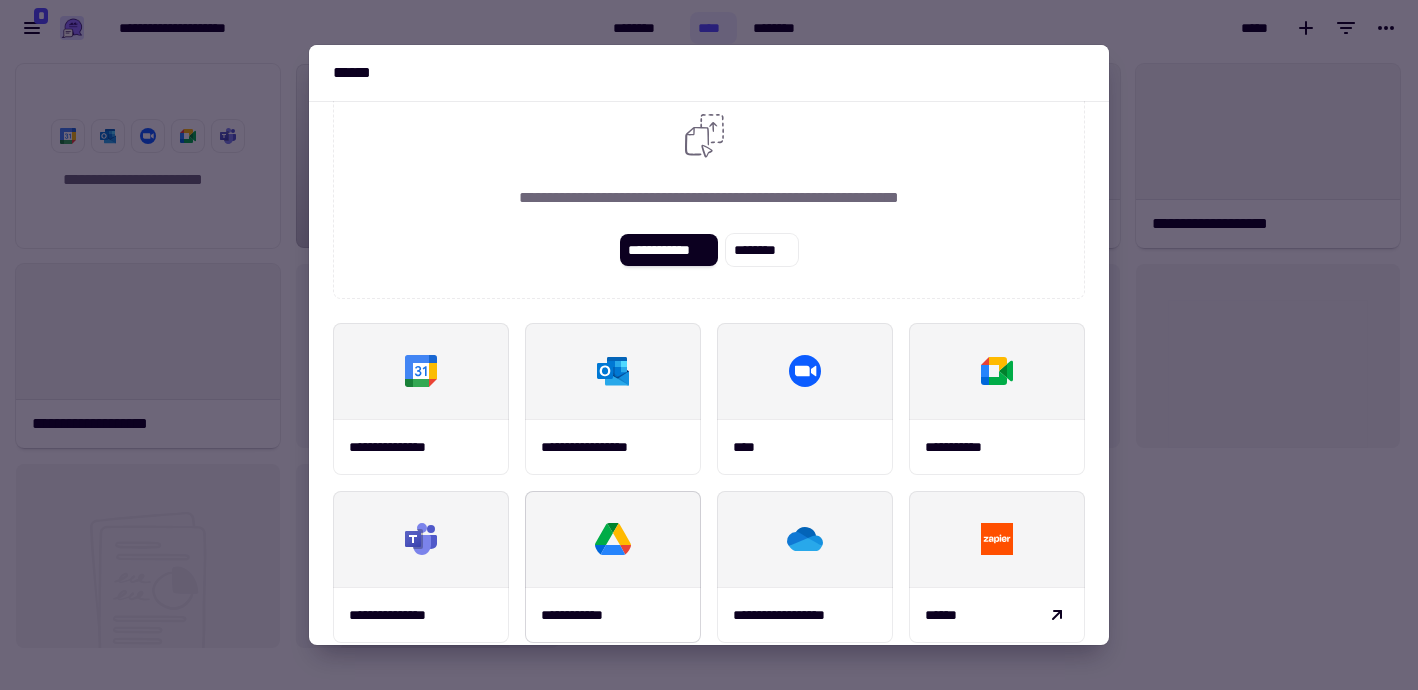 click at bounding box center [613, 539] 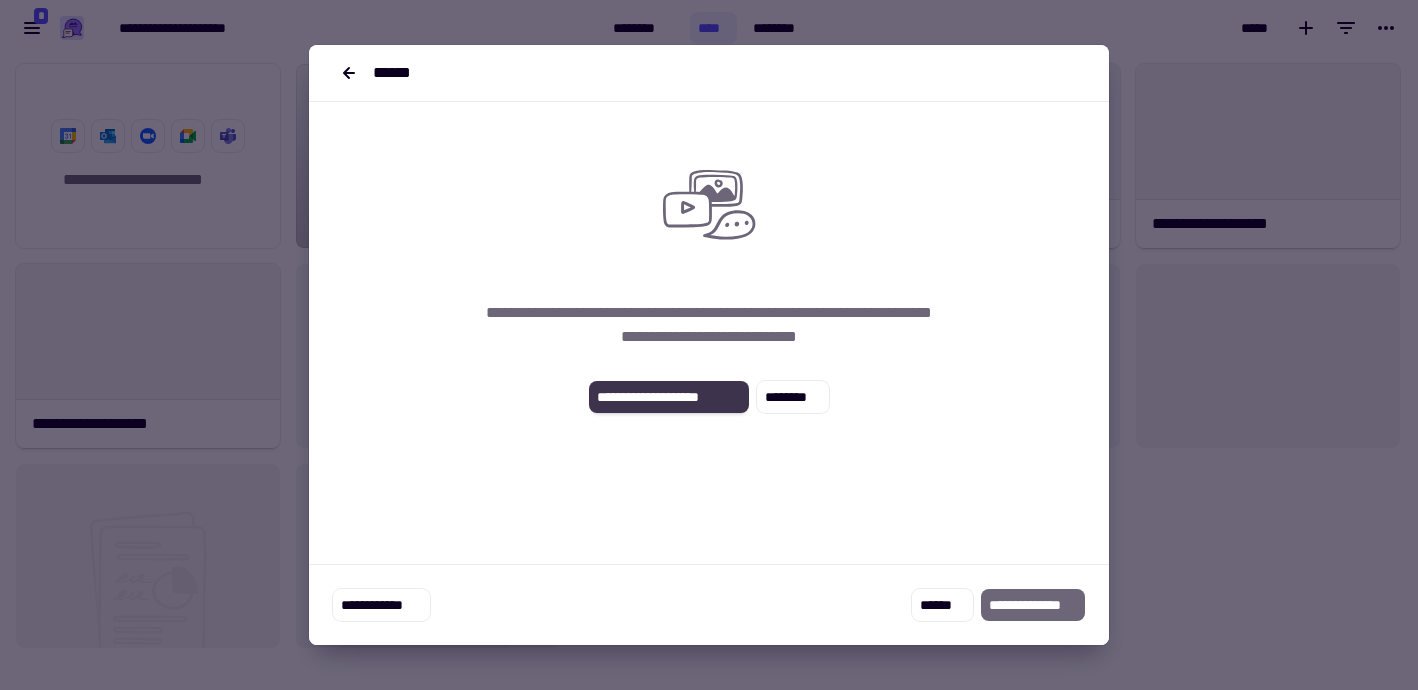 click on "**********" 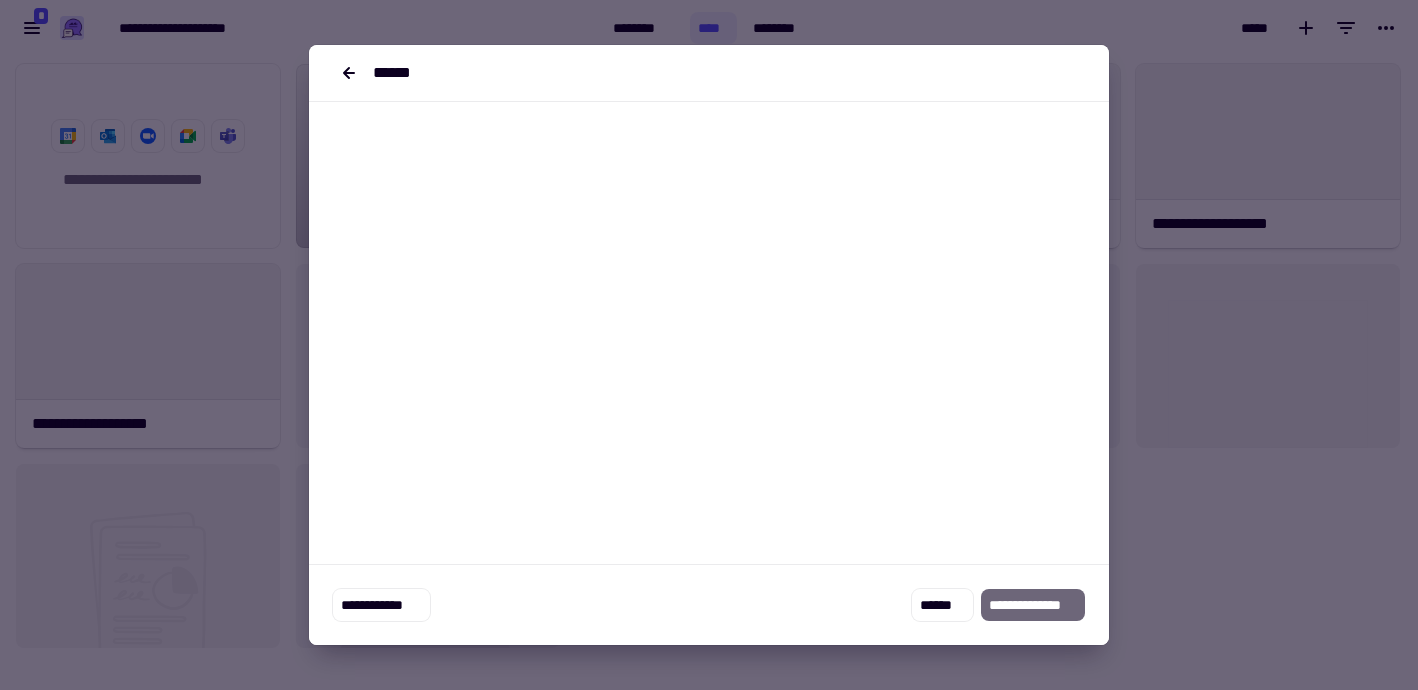 click on "**********" at bounding box center (709, 345) 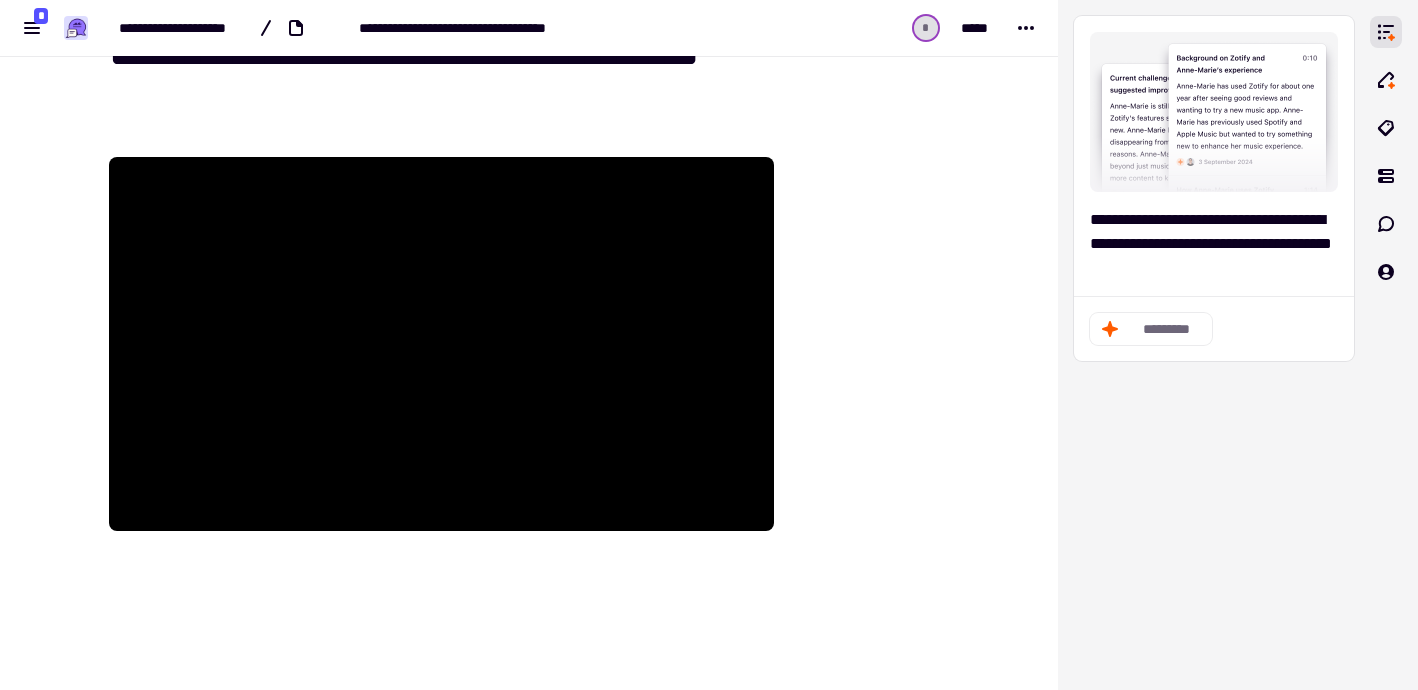 scroll, scrollTop: 0, scrollLeft: 0, axis: both 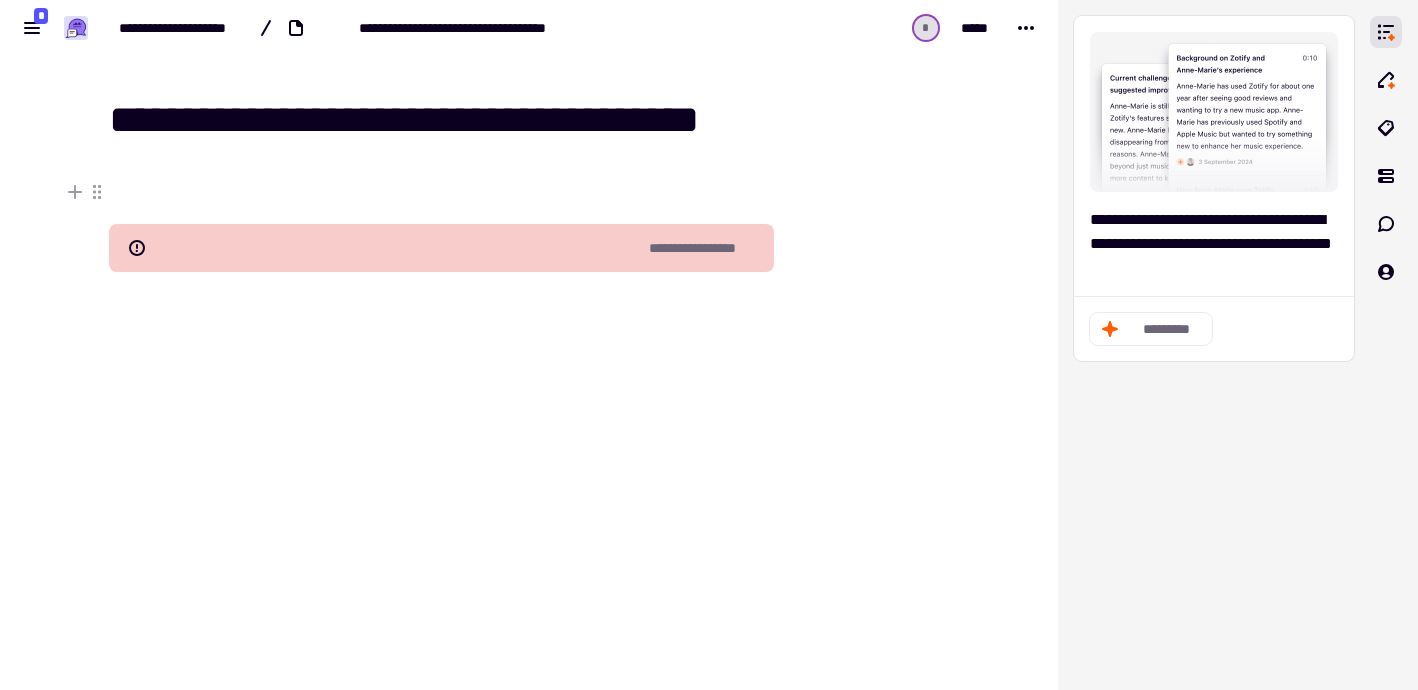 click on "**********" at bounding box center (441, 248) 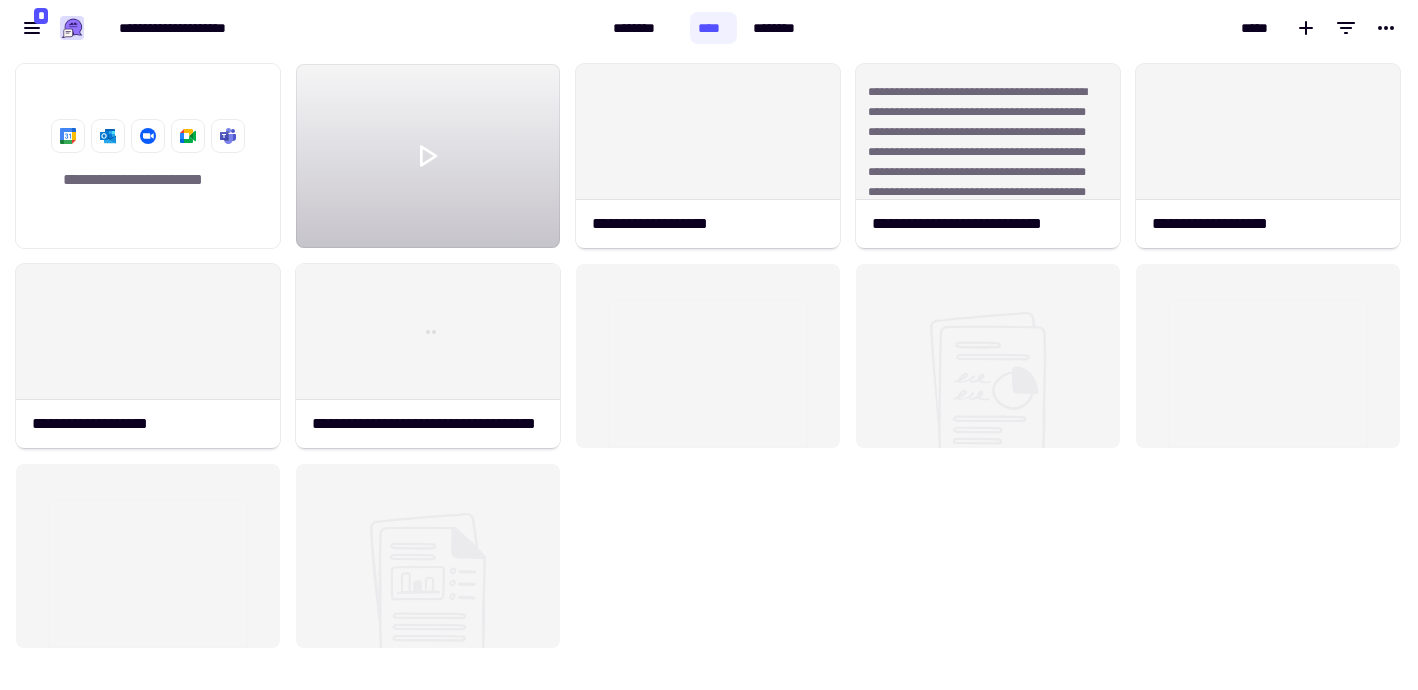 scroll, scrollTop: 1, scrollLeft: 1, axis: both 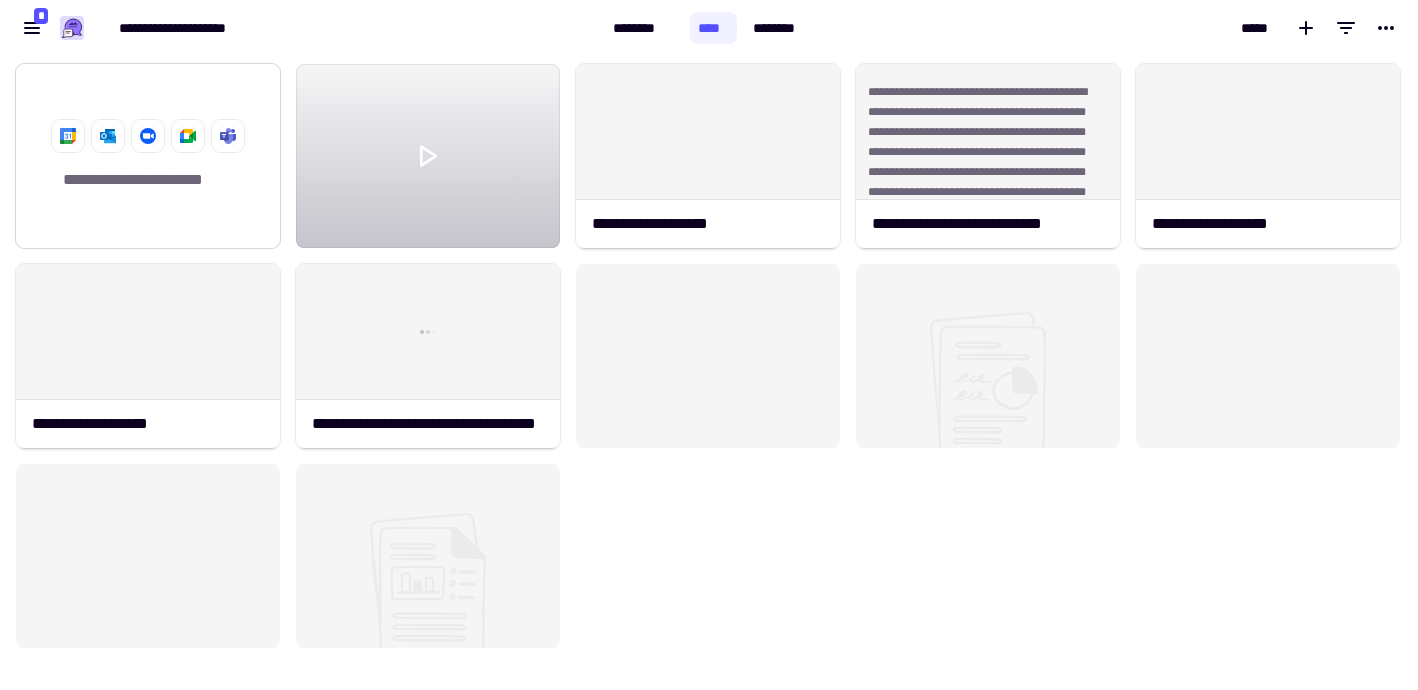 click 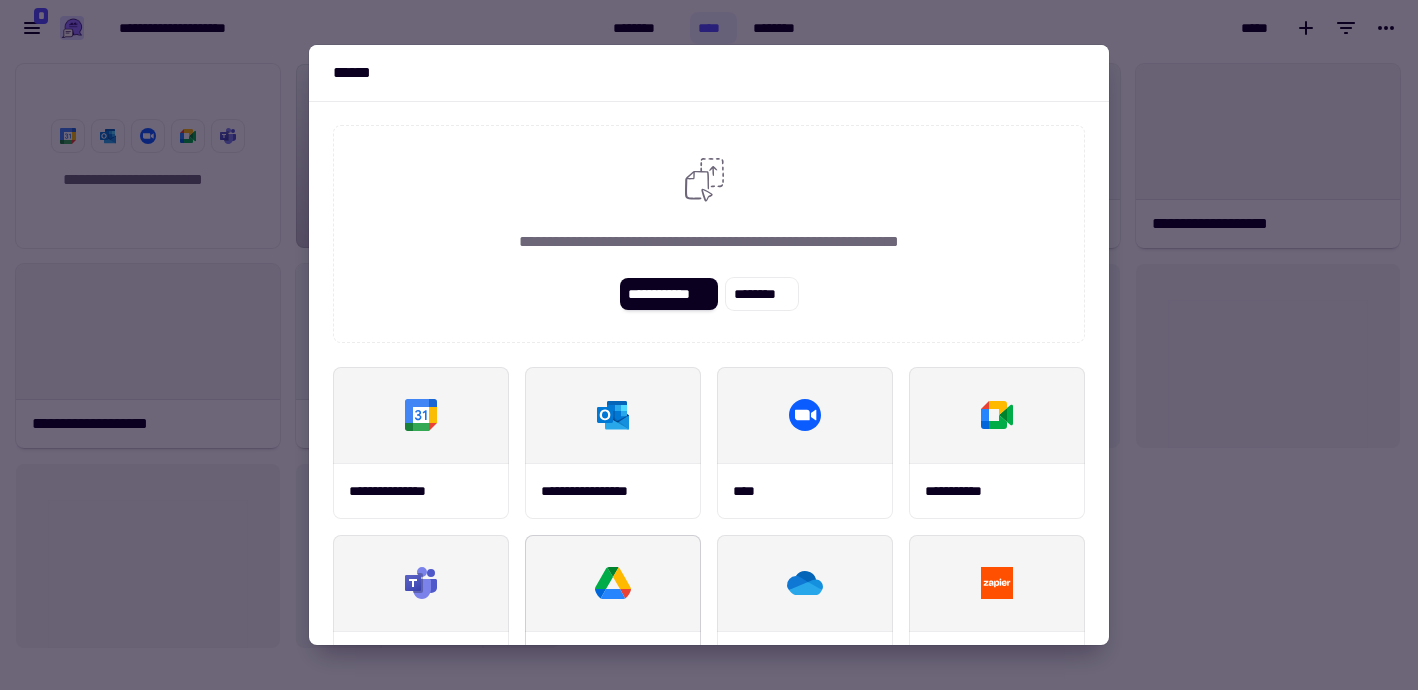 click 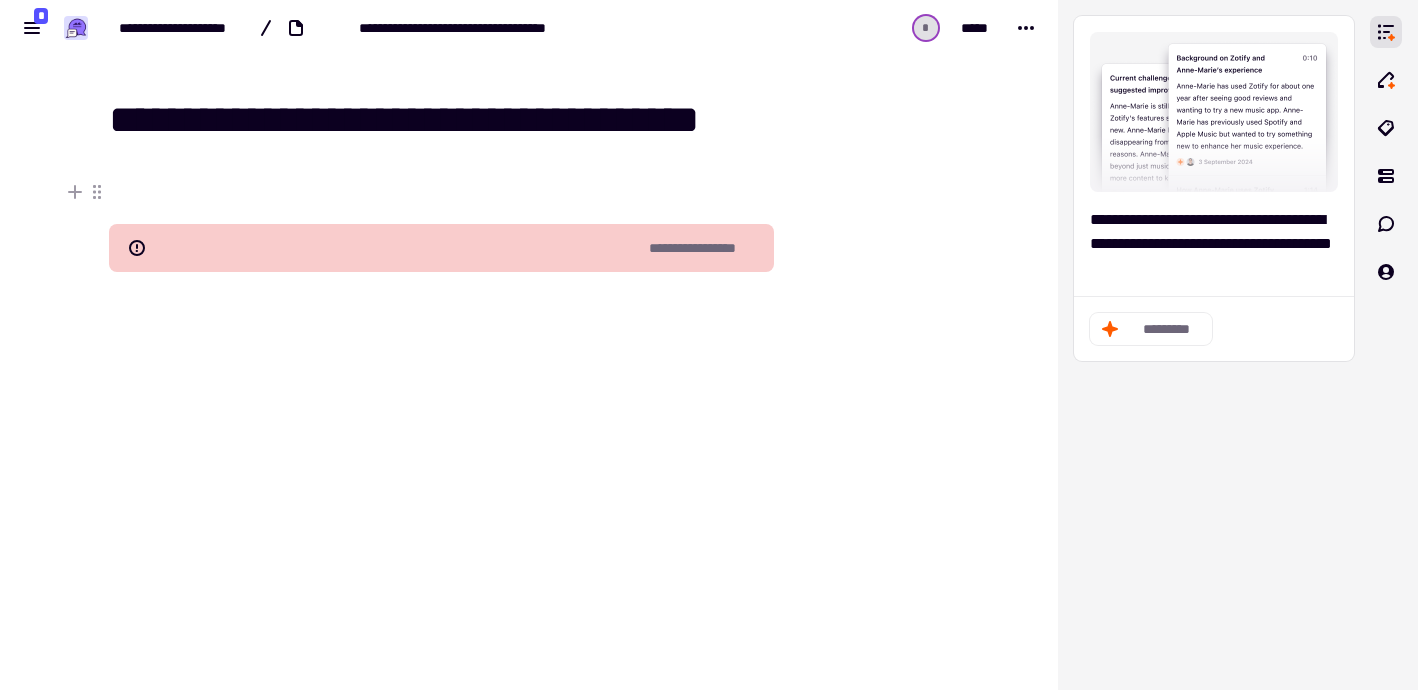 click on "**********" at bounding box center (441, 248) 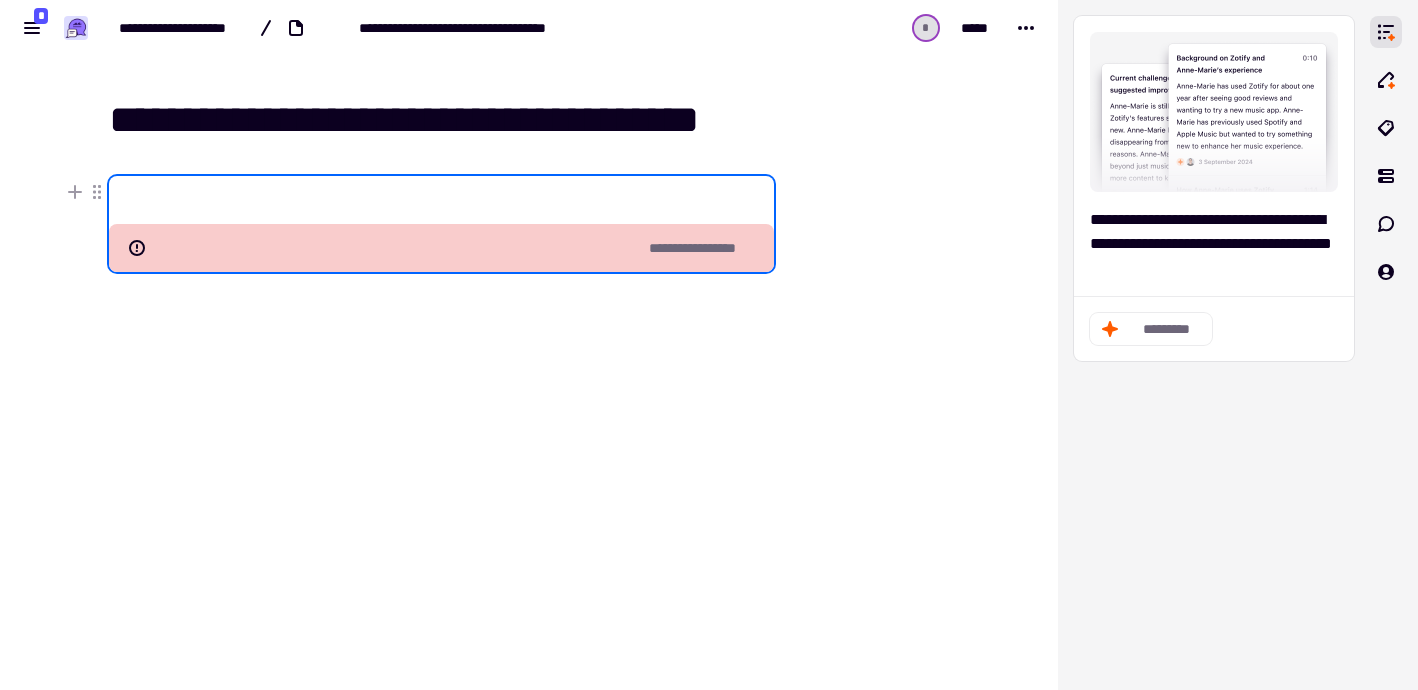 click 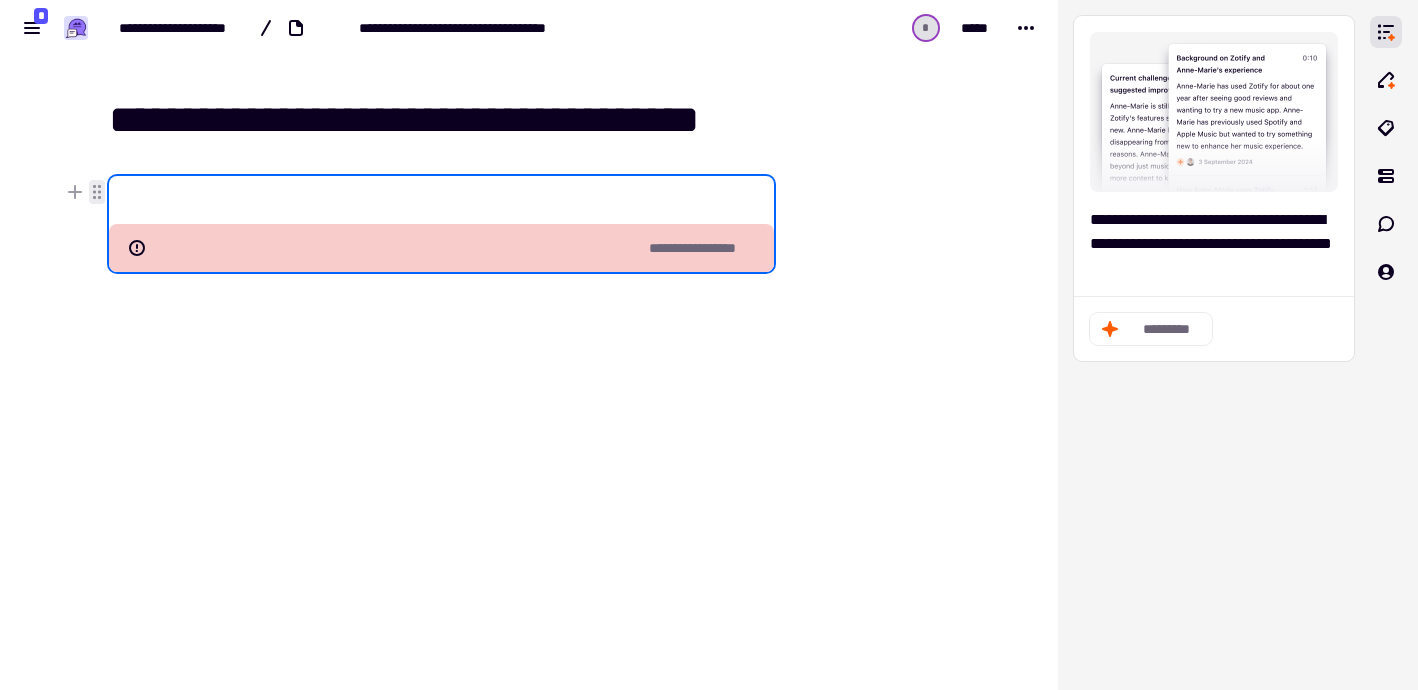 click 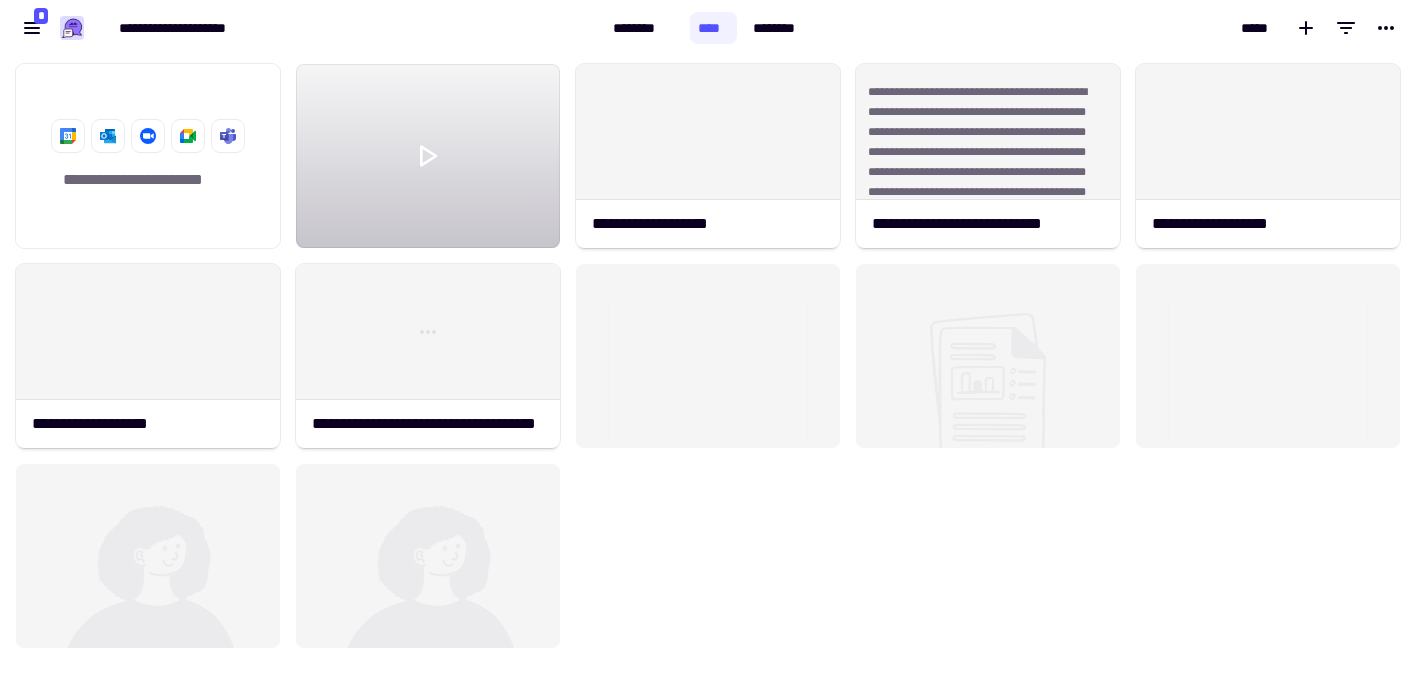 scroll, scrollTop: 1, scrollLeft: 1, axis: both 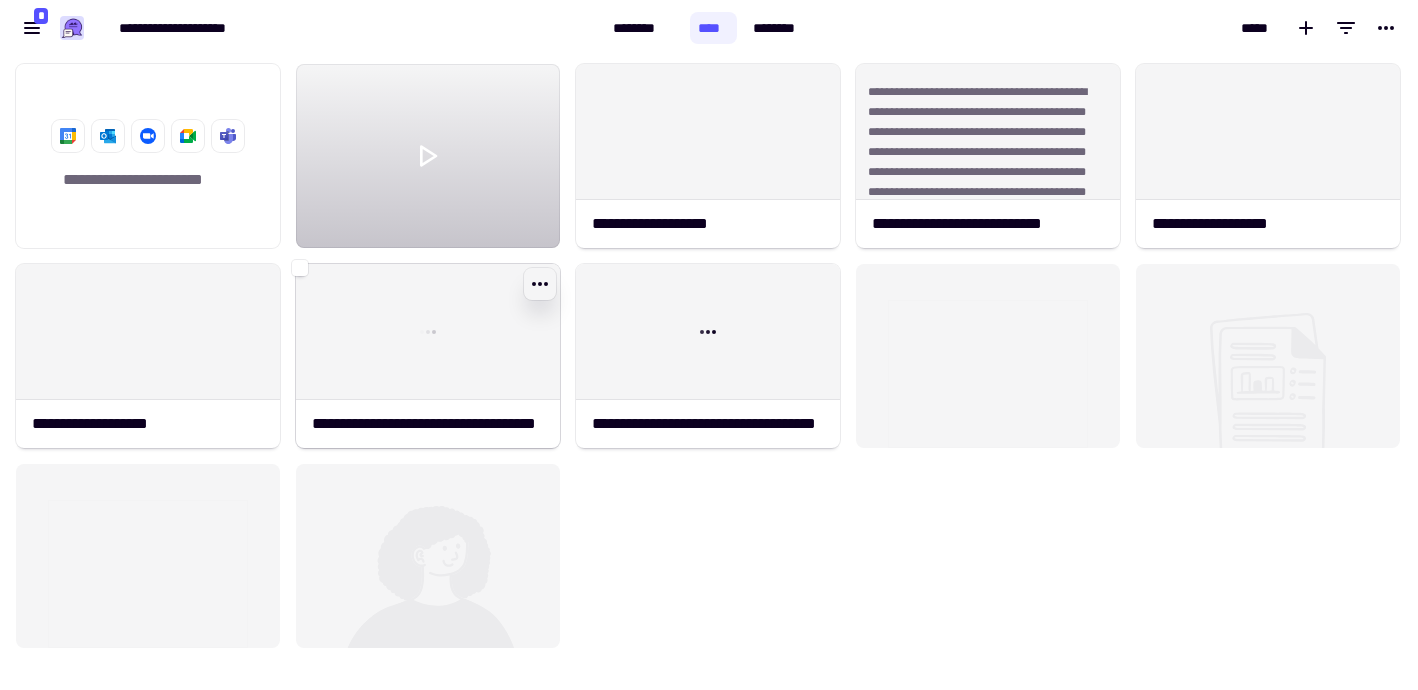 click 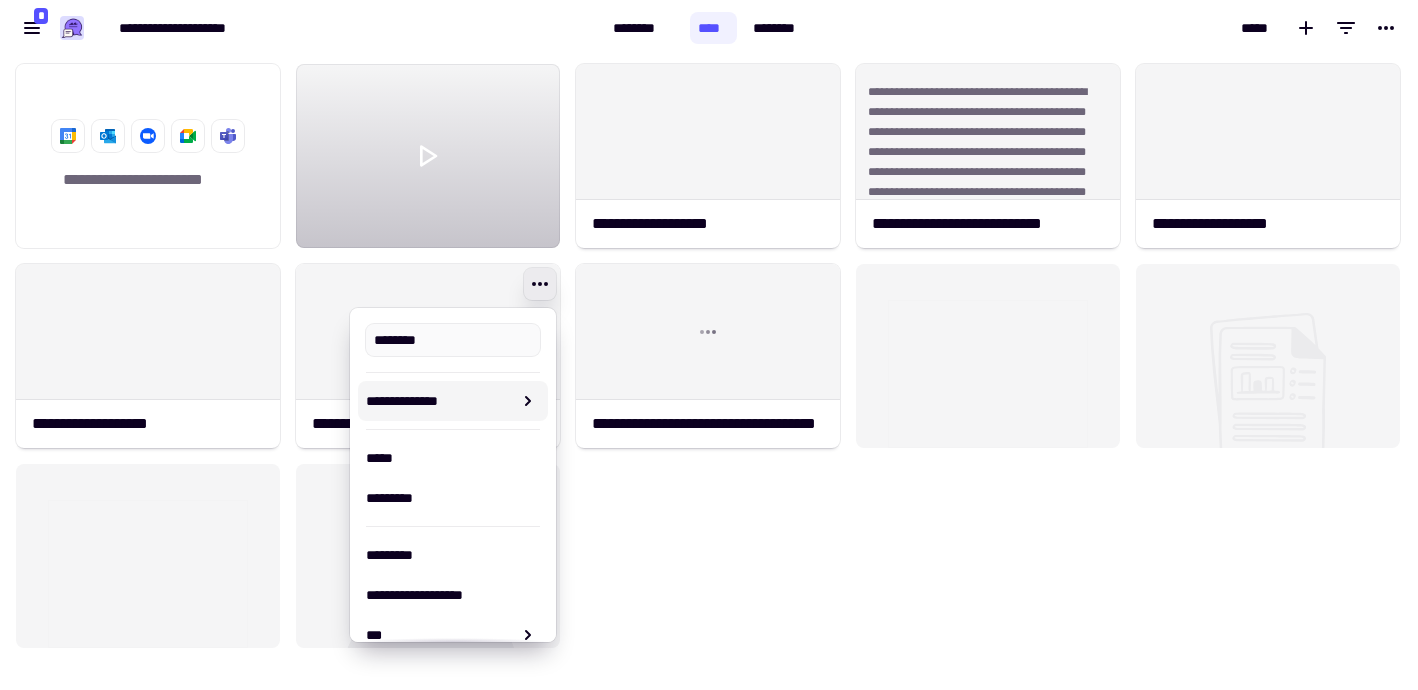 type on "**********" 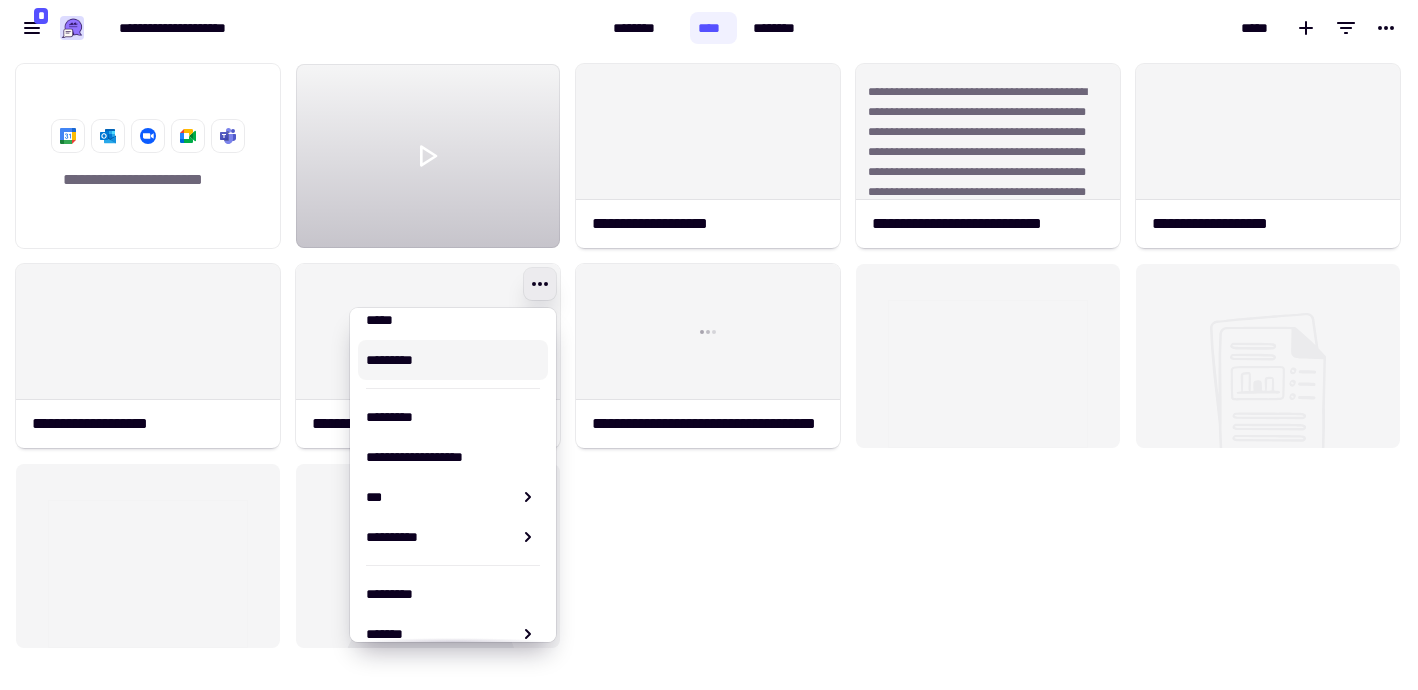 scroll, scrollTop: 255, scrollLeft: 0, axis: vertical 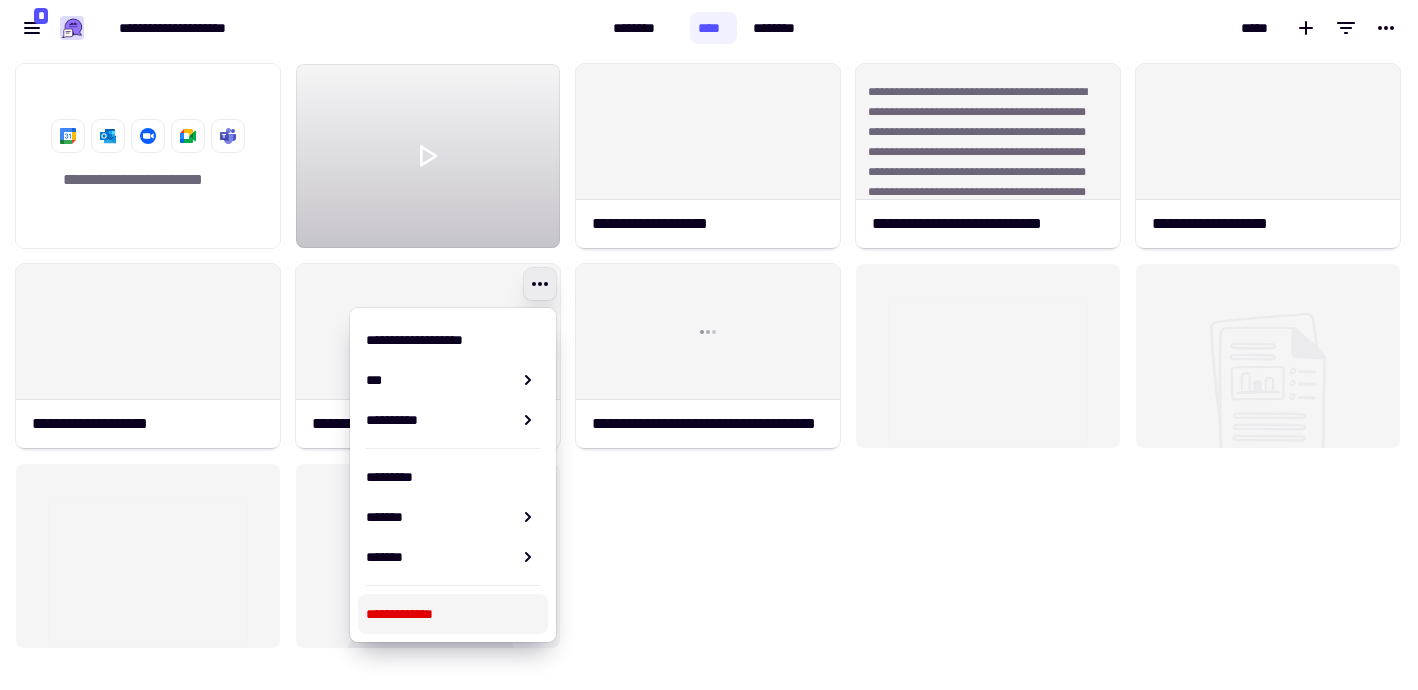 click on "**********" at bounding box center (453, 614) 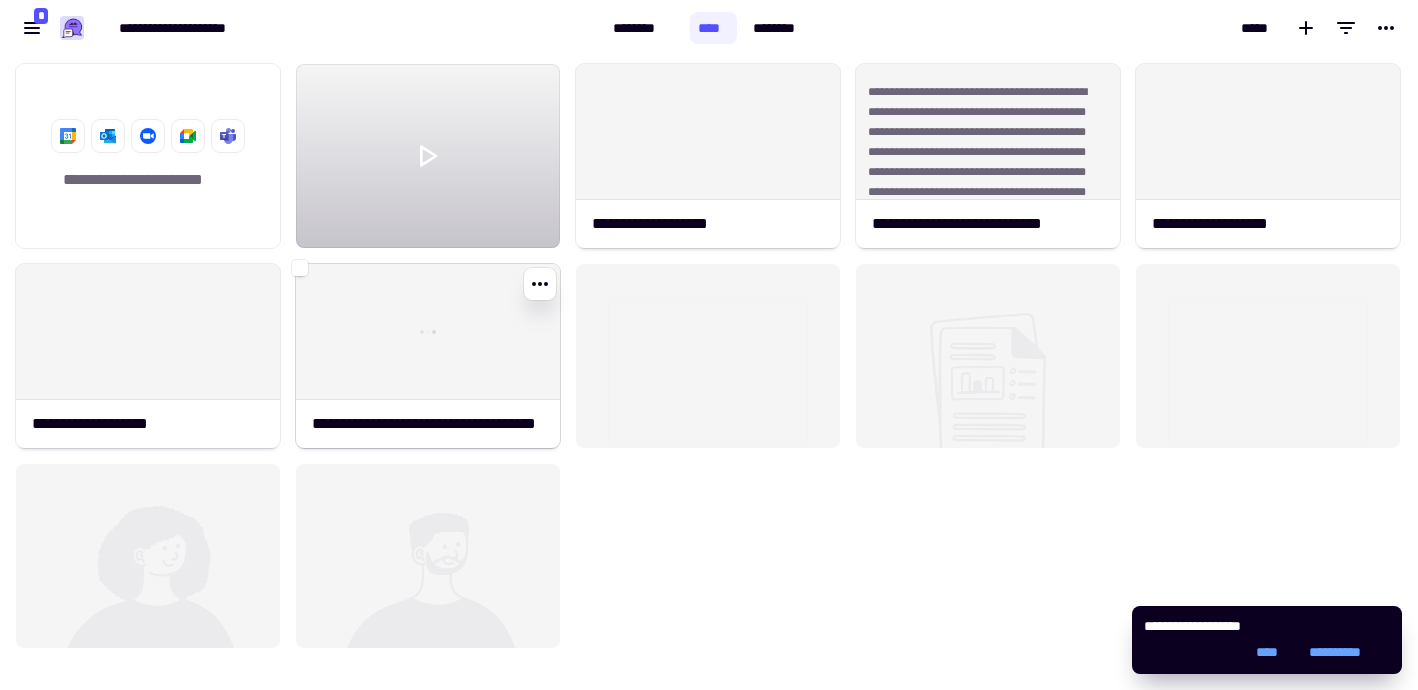 click 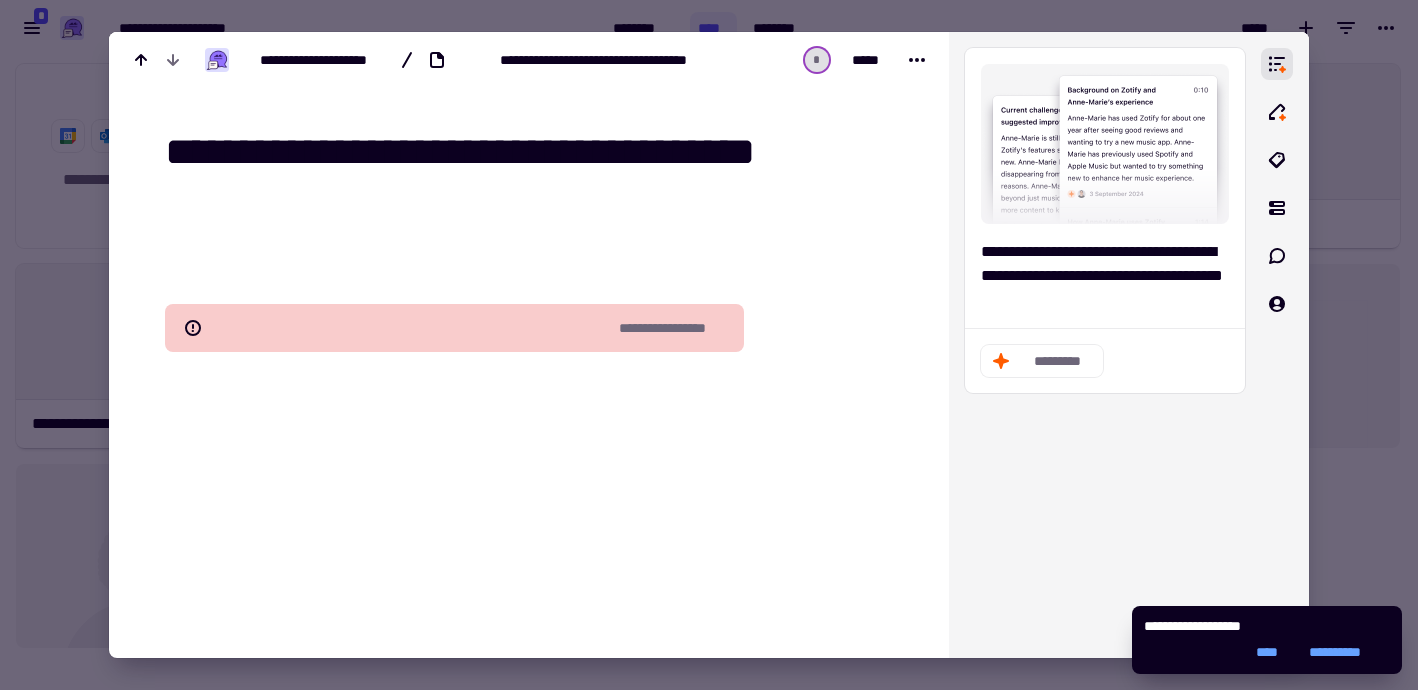click at bounding box center [709, 345] 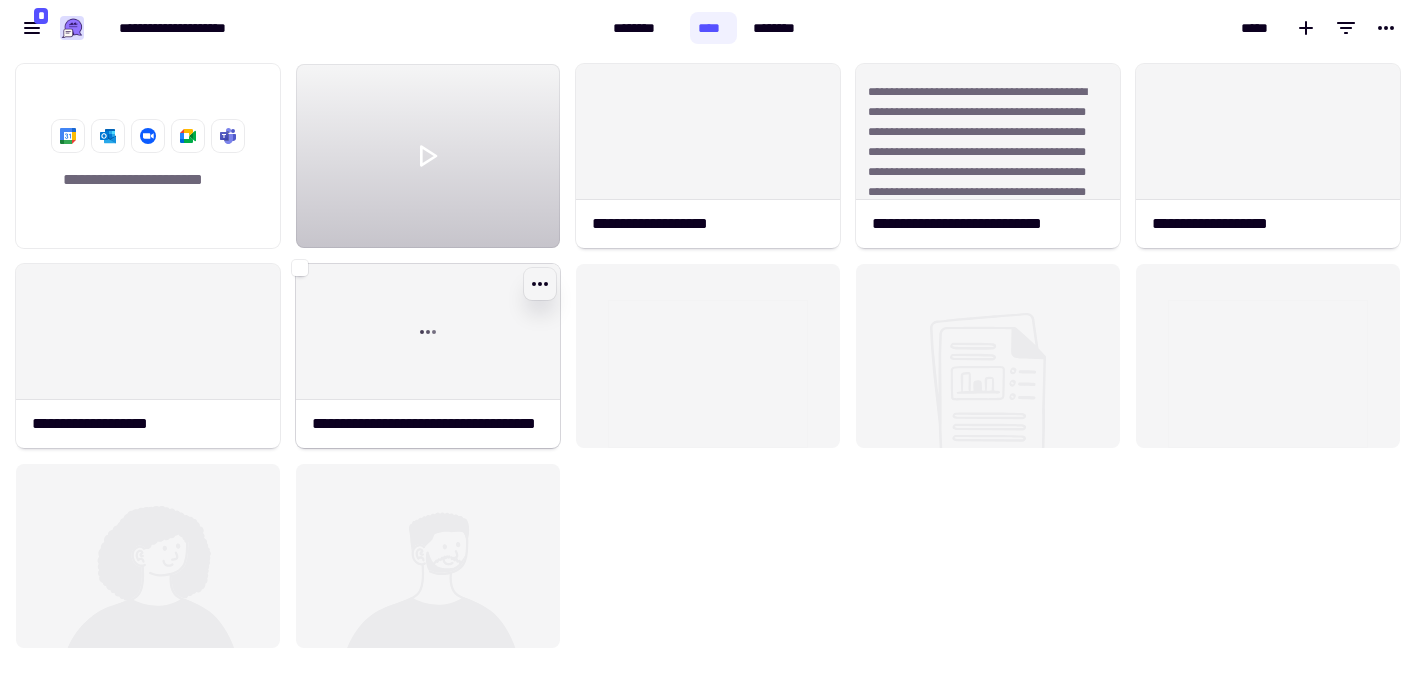 click 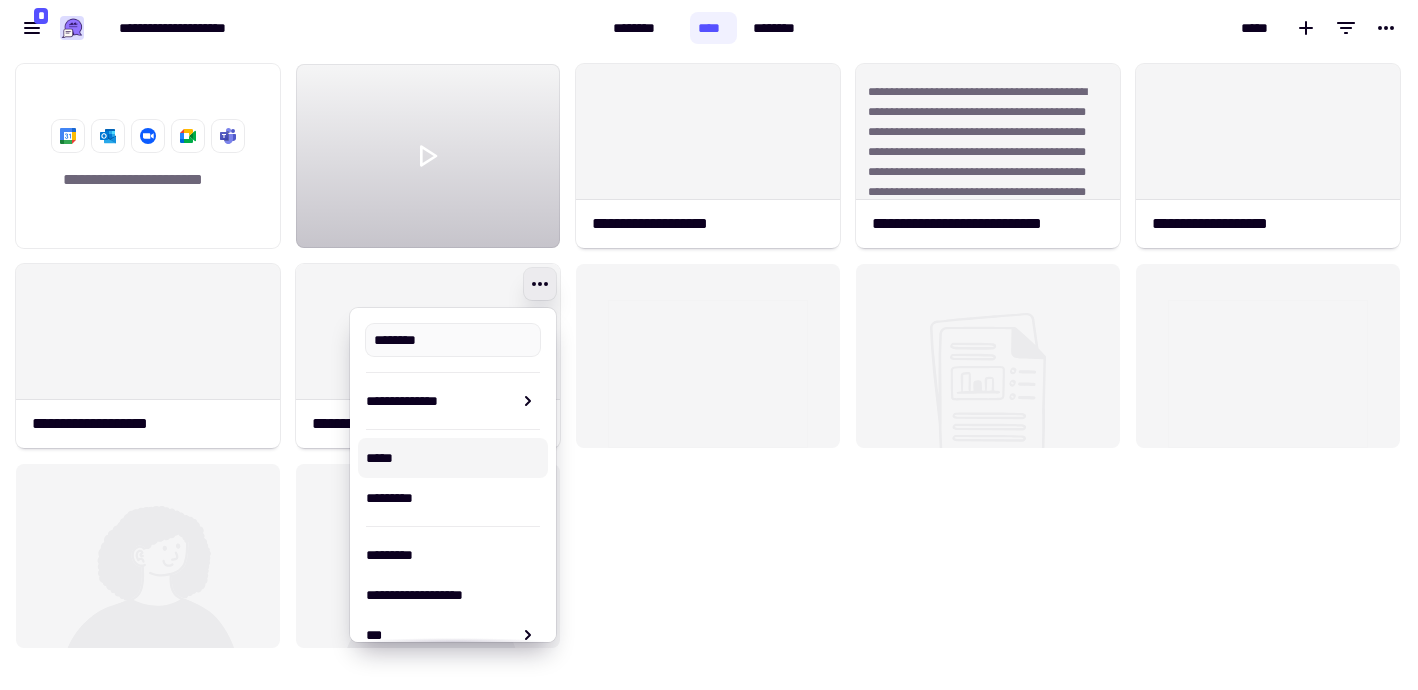 type on "**********" 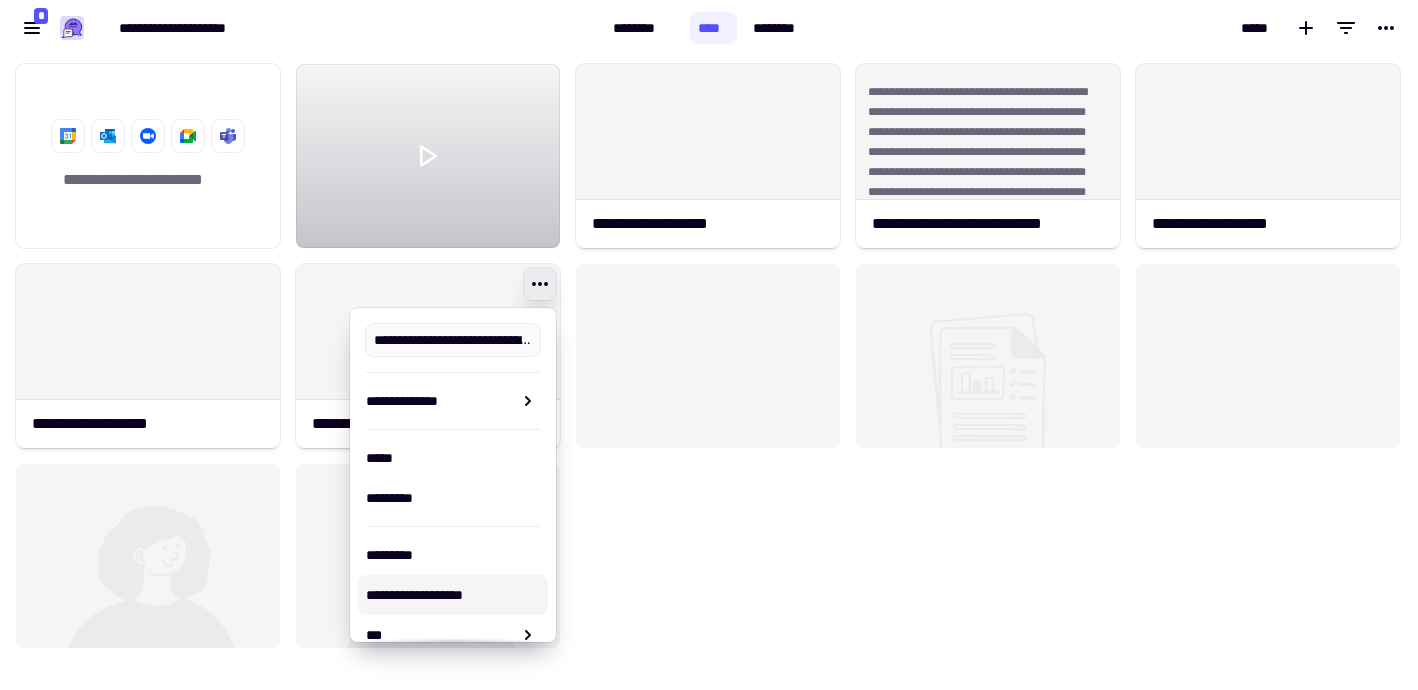 scroll, scrollTop: 255, scrollLeft: 0, axis: vertical 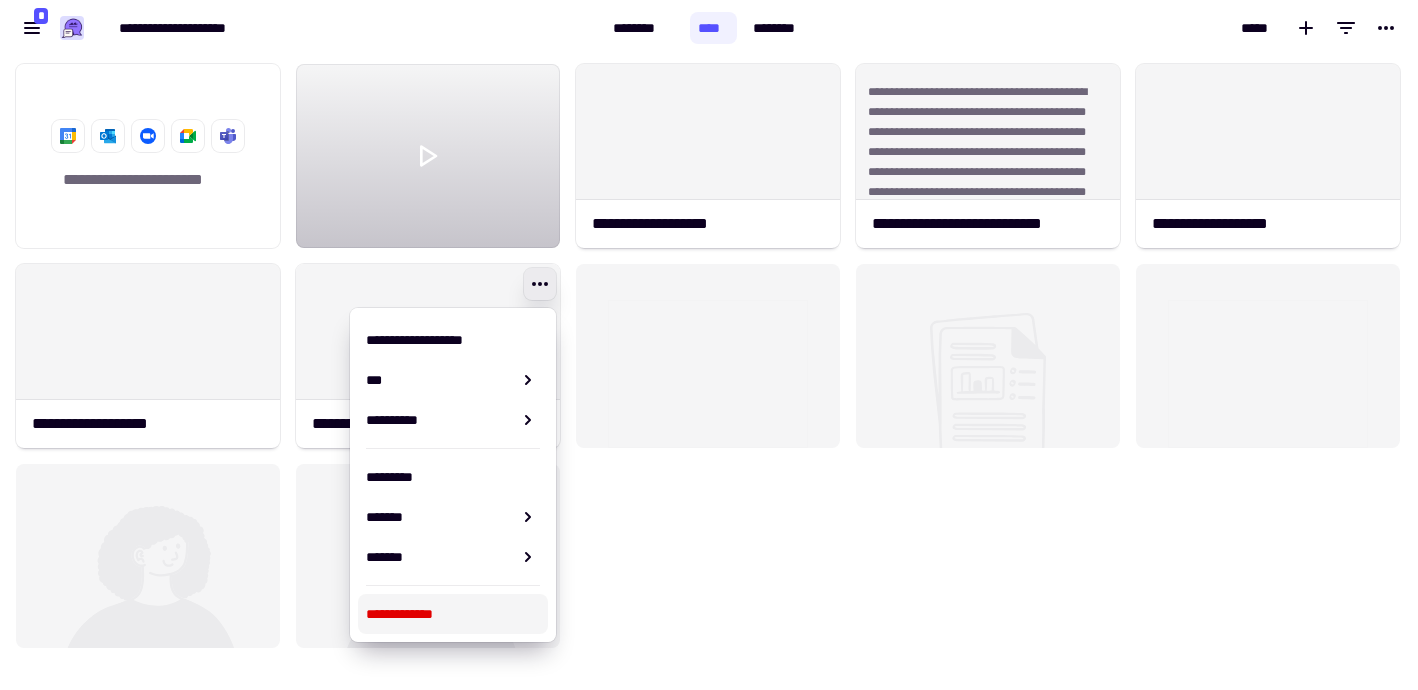 click on "**********" at bounding box center [453, 614] 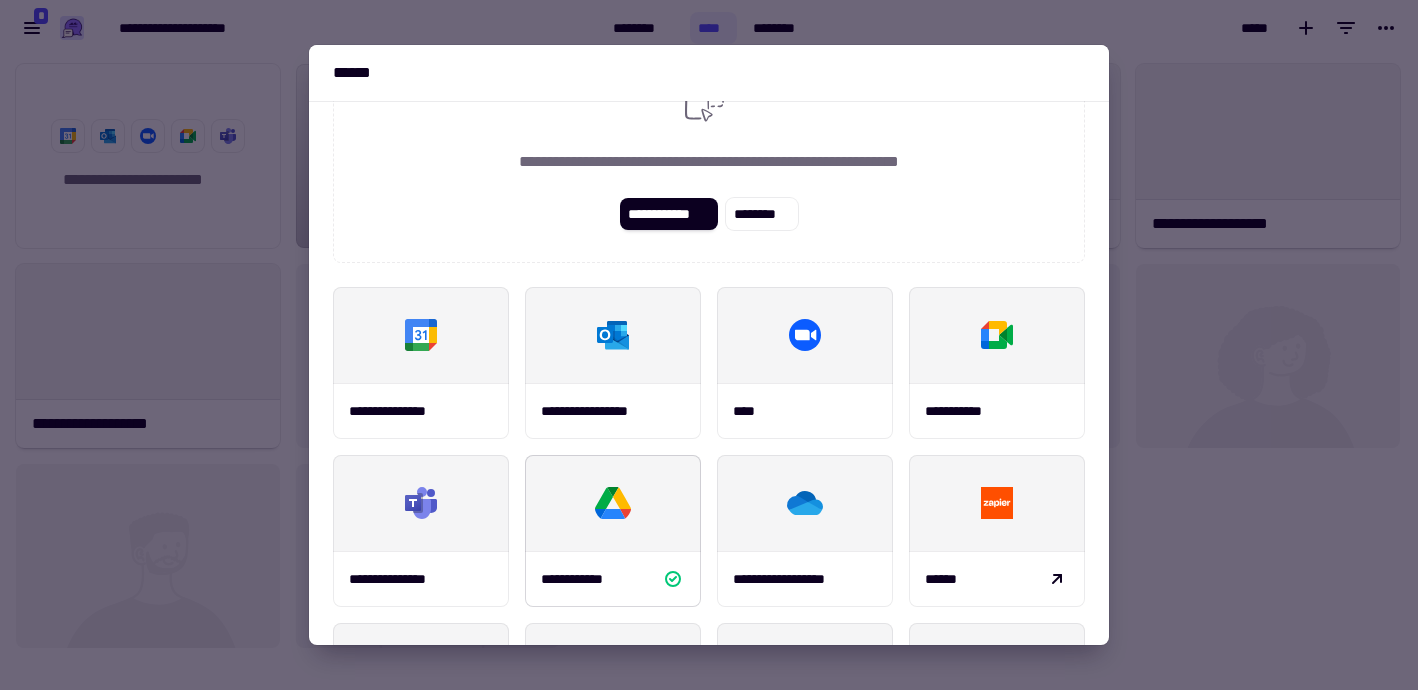 scroll, scrollTop: 62, scrollLeft: 0, axis: vertical 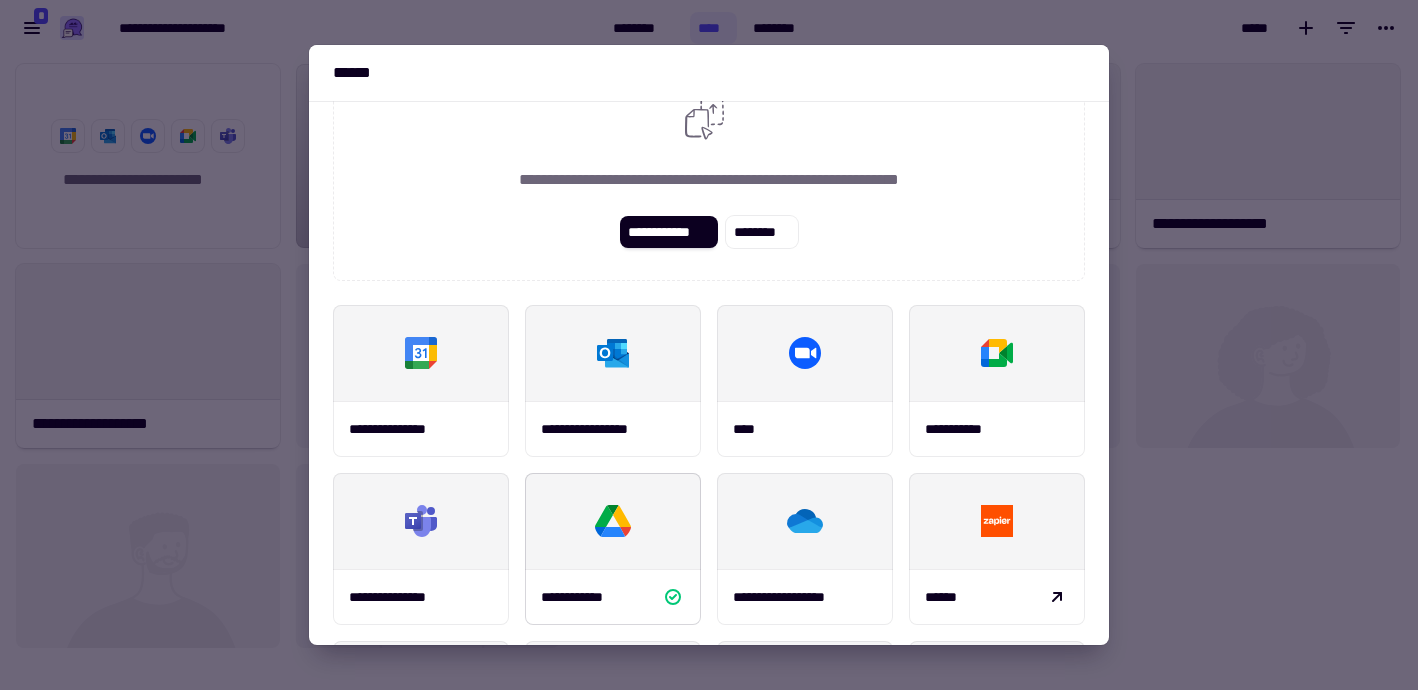click at bounding box center [613, 521] 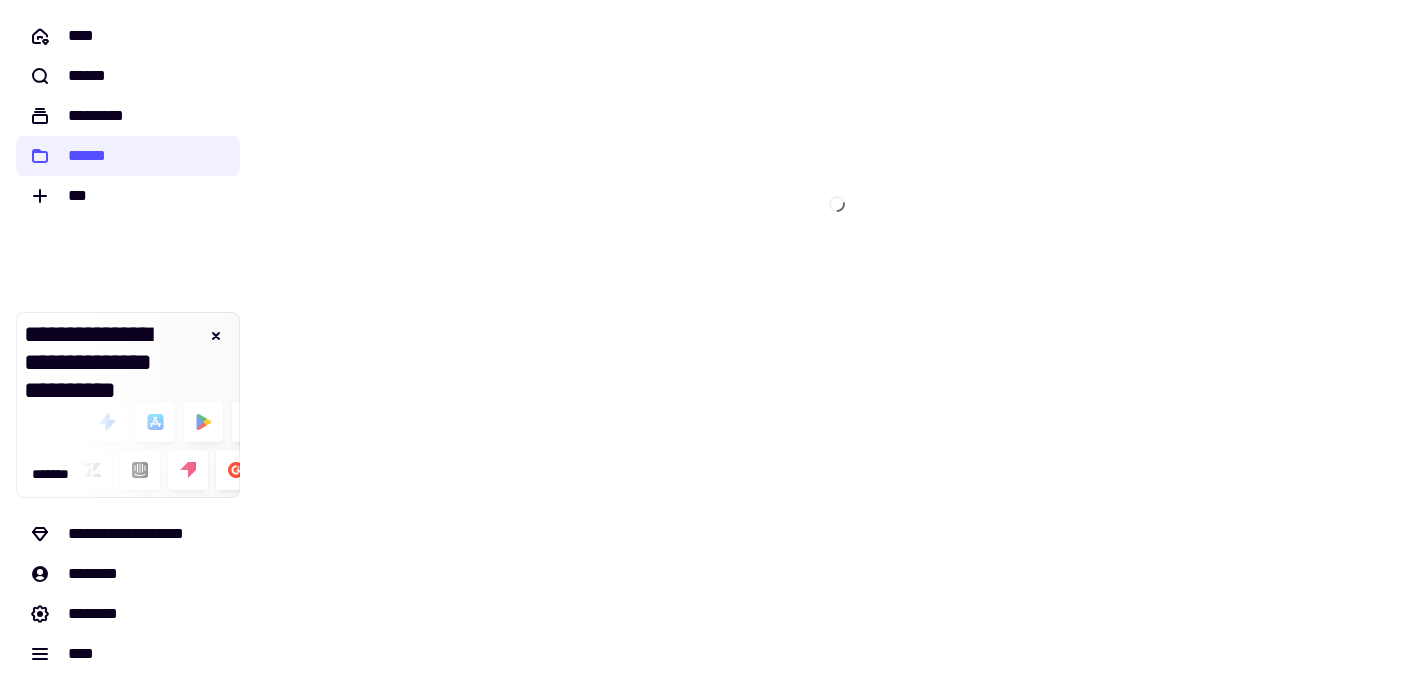 scroll, scrollTop: 0, scrollLeft: 0, axis: both 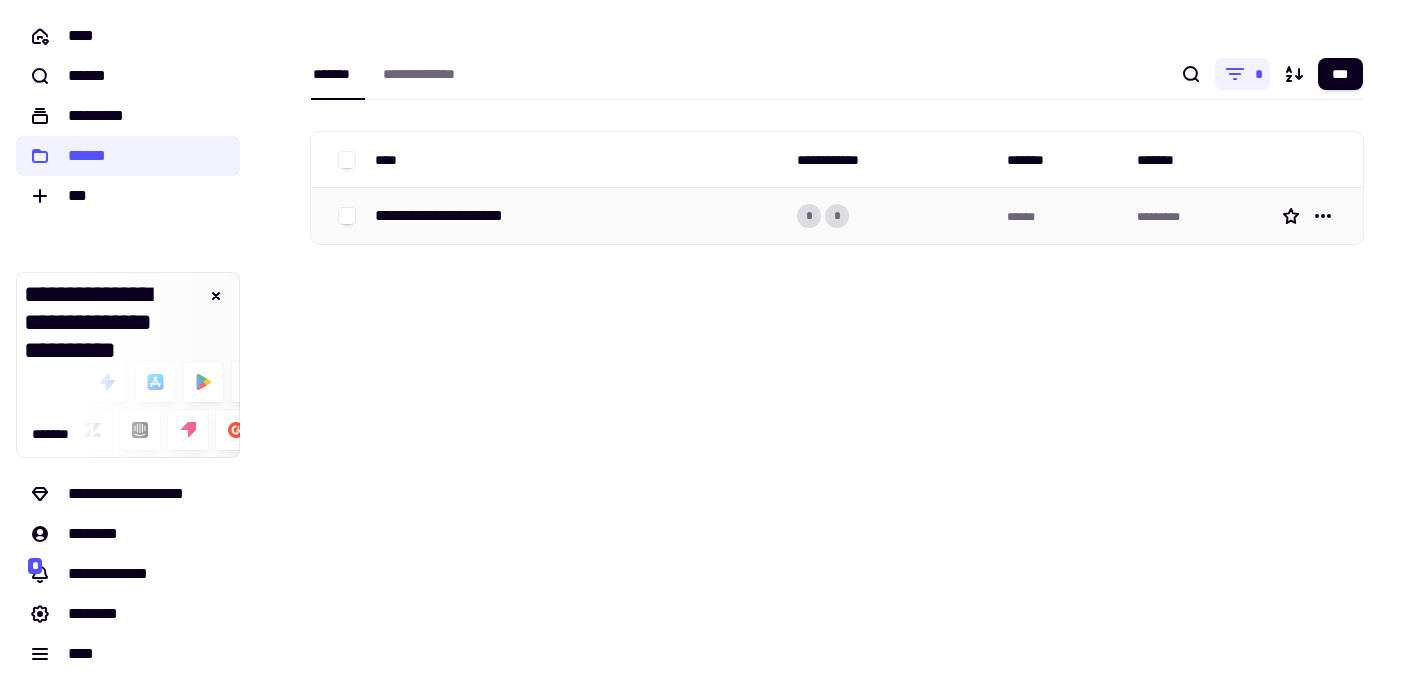 click on "**********" at bounding box center (460, 216) 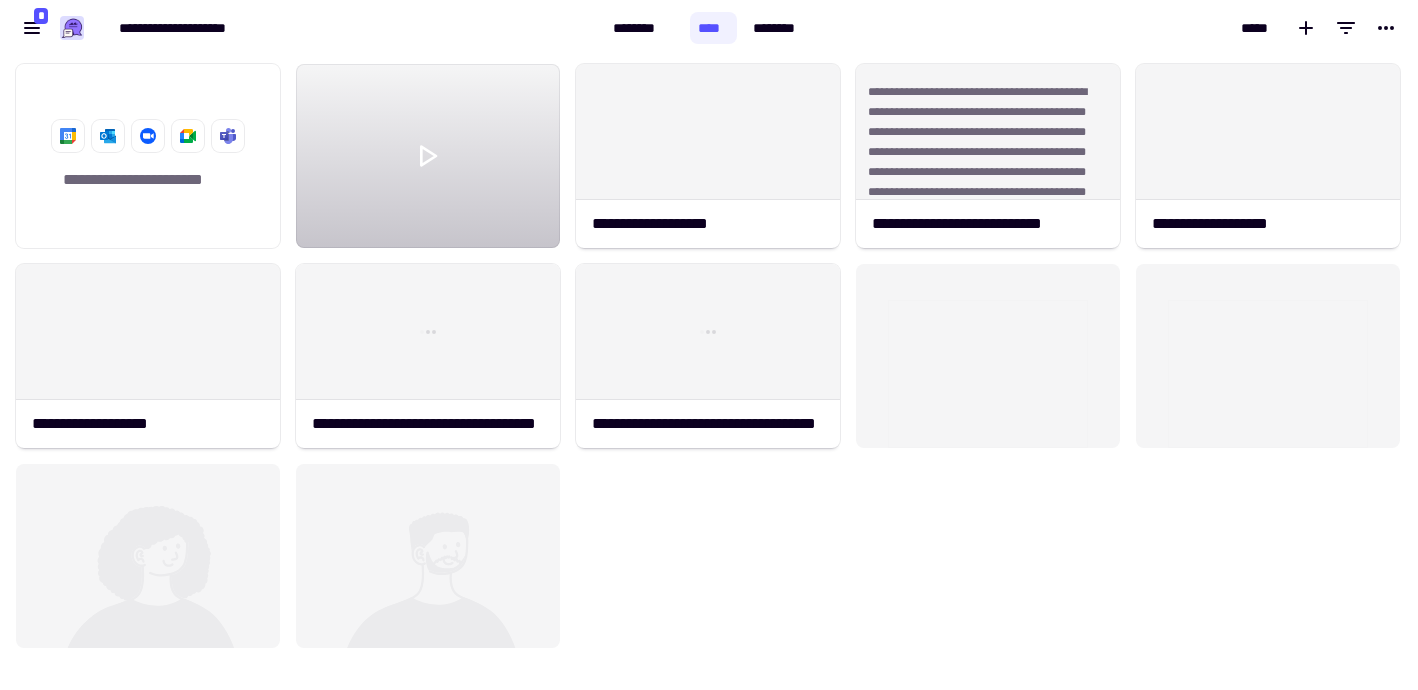 scroll, scrollTop: 1, scrollLeft: 1, axis: both 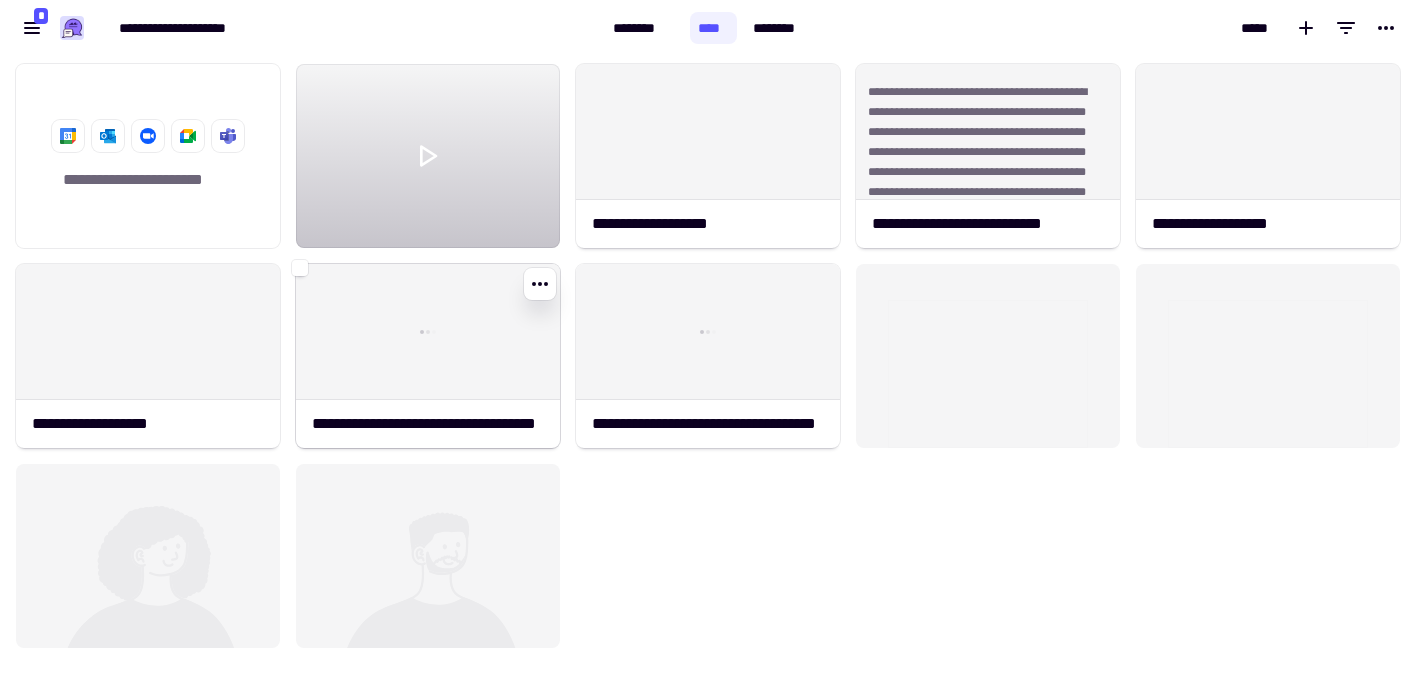 click 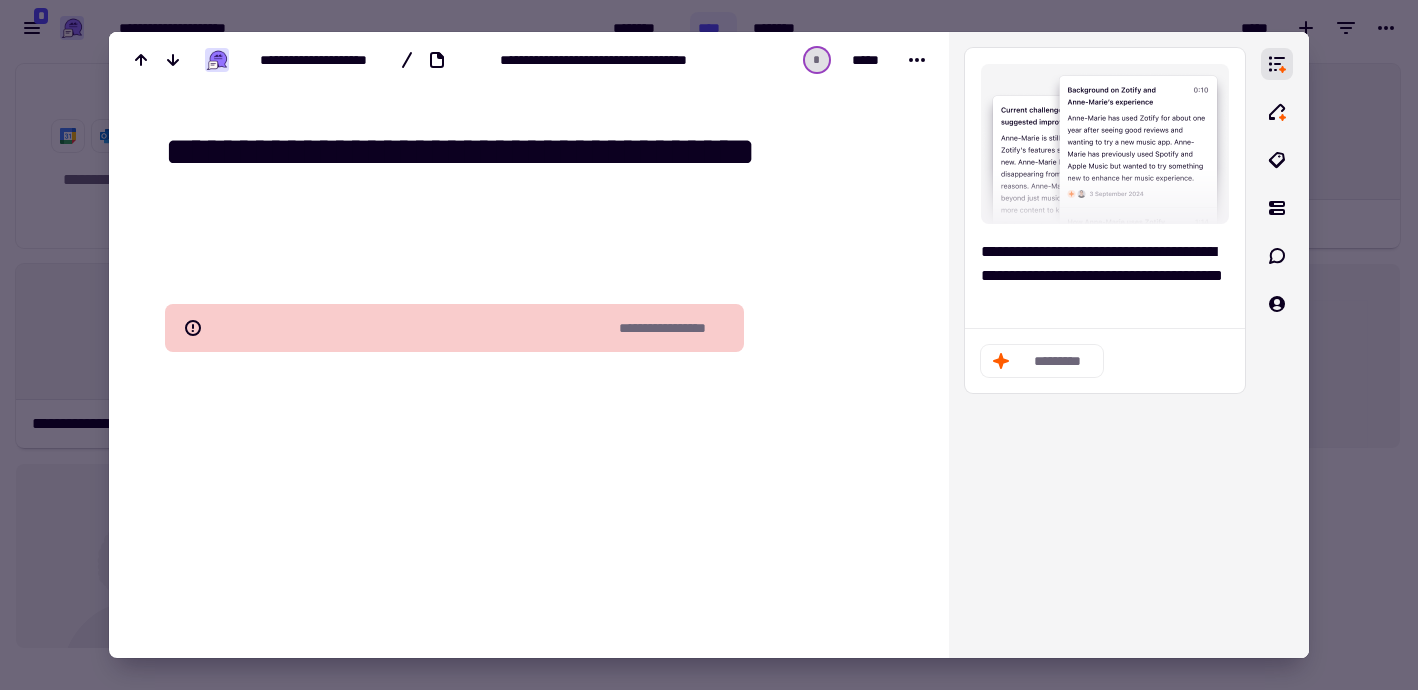 click at bounding box center (709, 345) 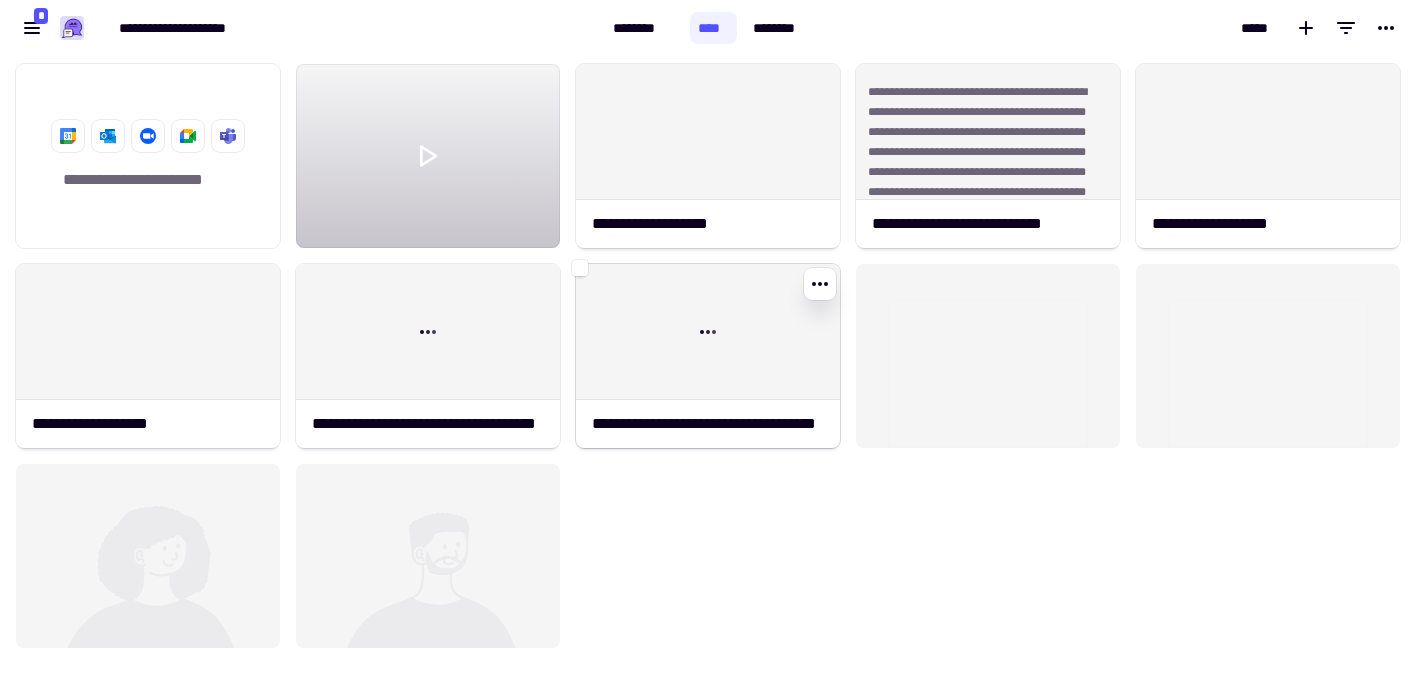 click 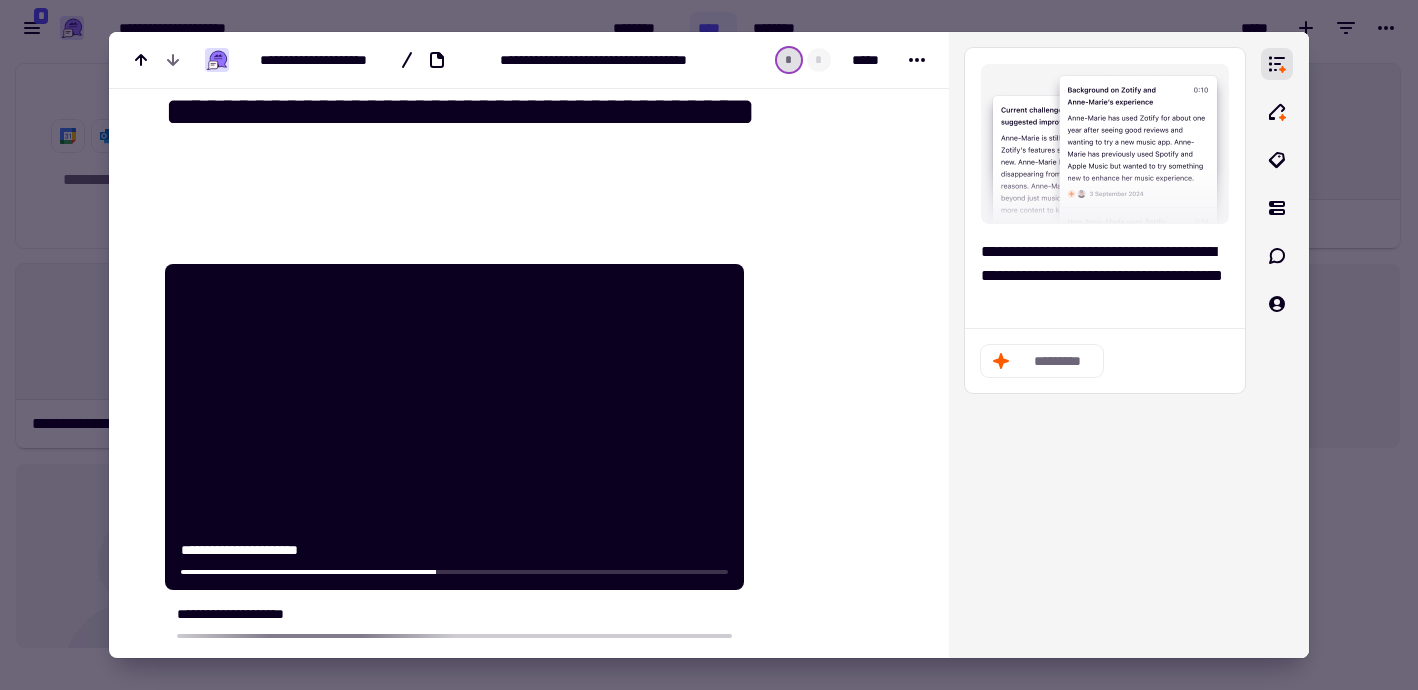 scroll, scrollTop: 53, scrollLeft: 0, axis: vertical 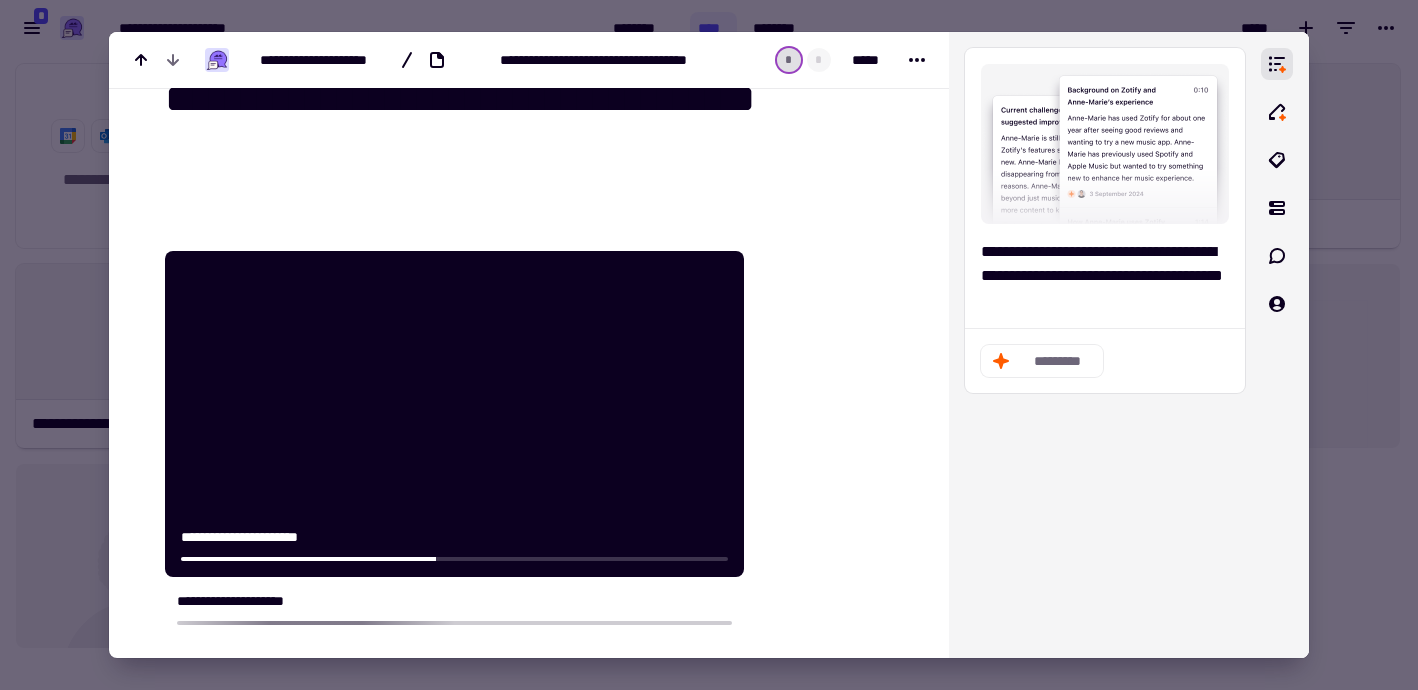 click at bounding box center (709, 345) 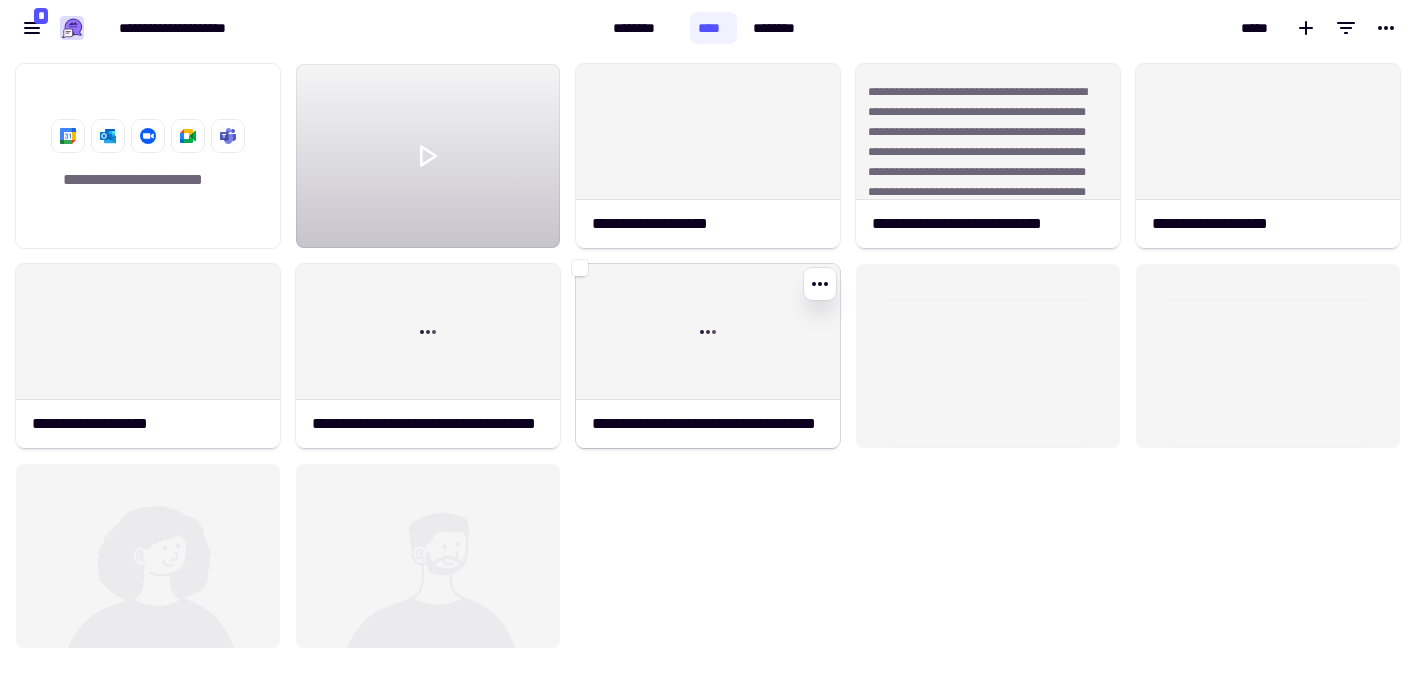 click 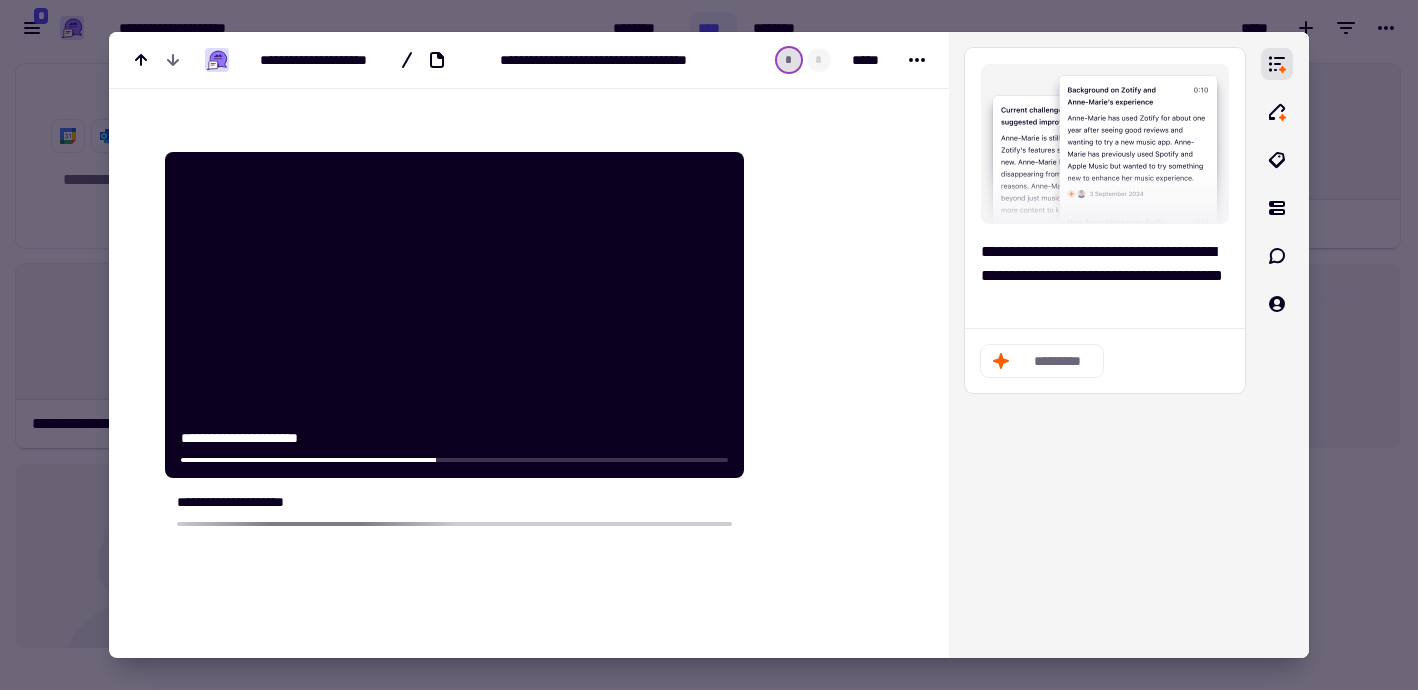 scroll, scrollTop: 155, scrollLeft: 0, axis: vertical 